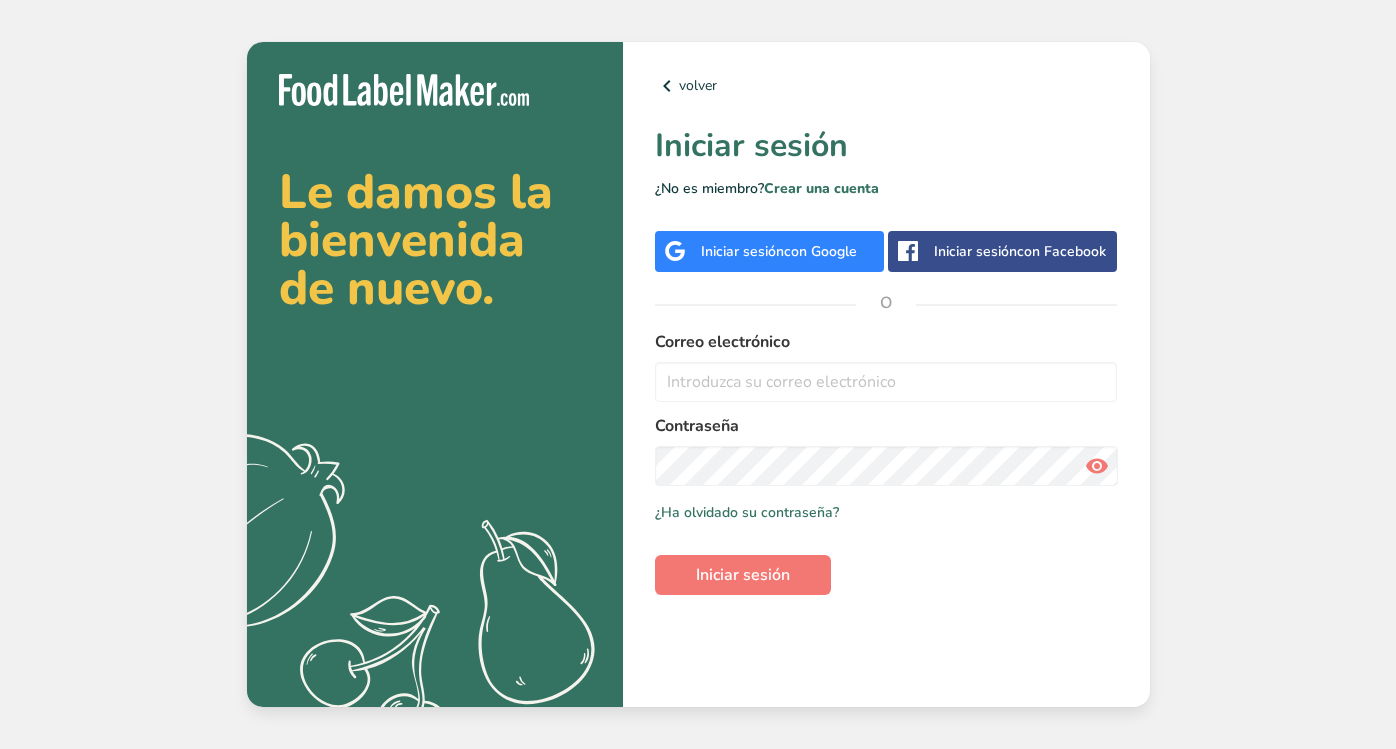 scroll, scrollTop: 0, scrollLeft: 0, axis: both 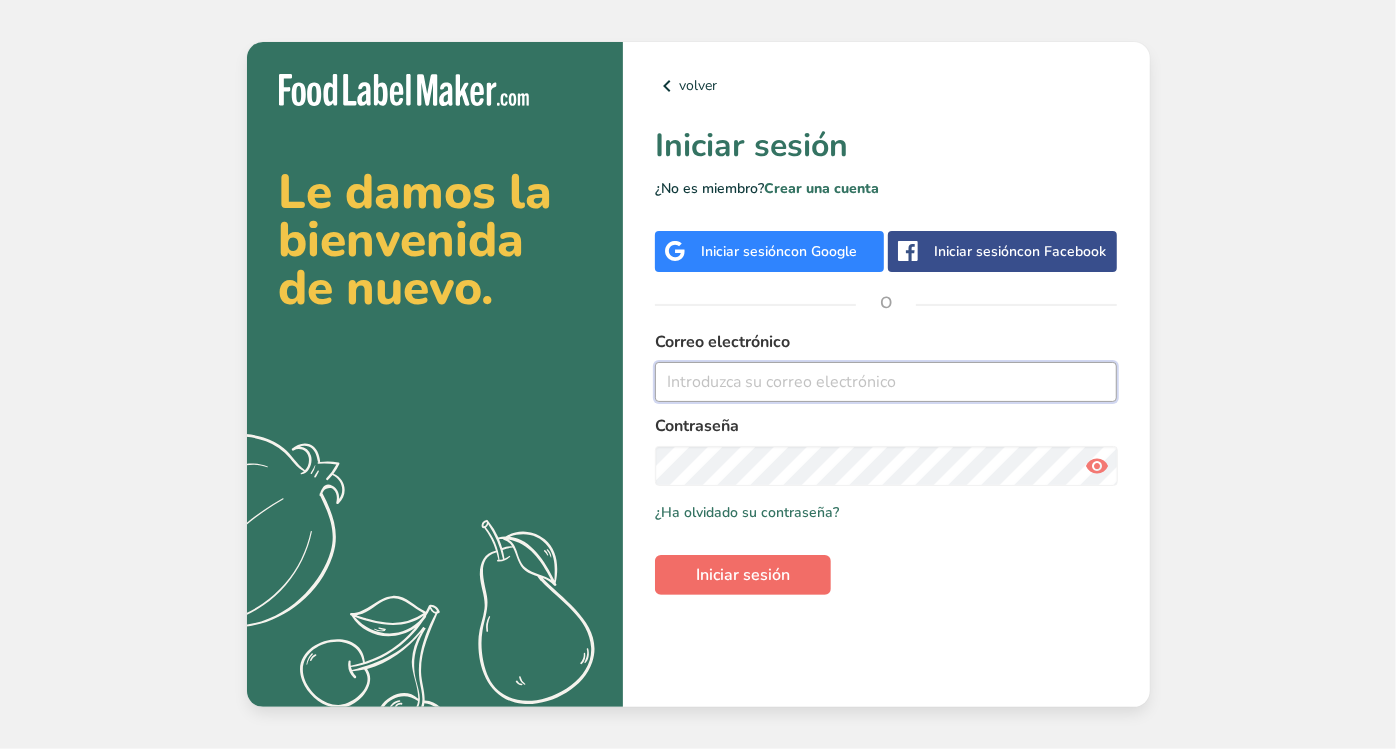 type on "[EMAIL_ADDRESS][DOMAIN_NAME]" 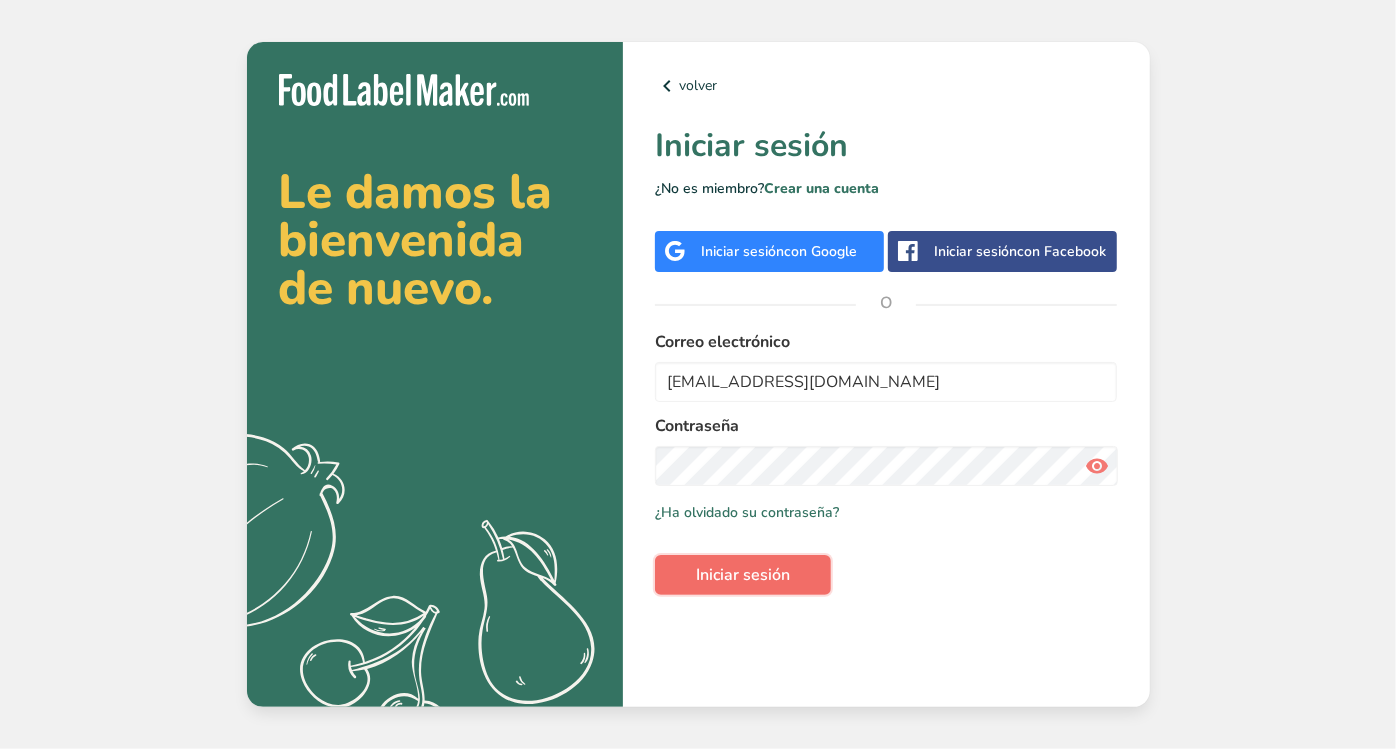 click on "Iniciar sesión" at bounding box center [743, 575] 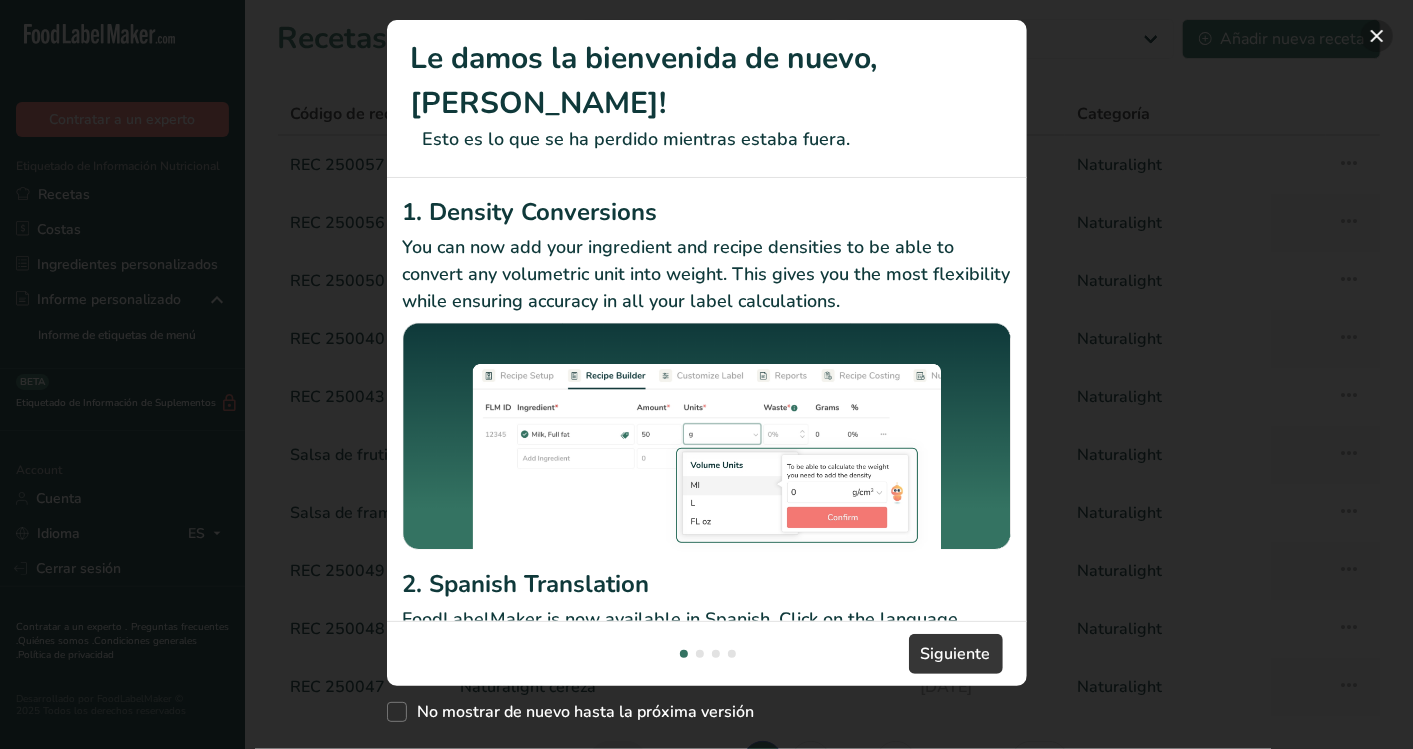 click at bounding box center (1377, 36) 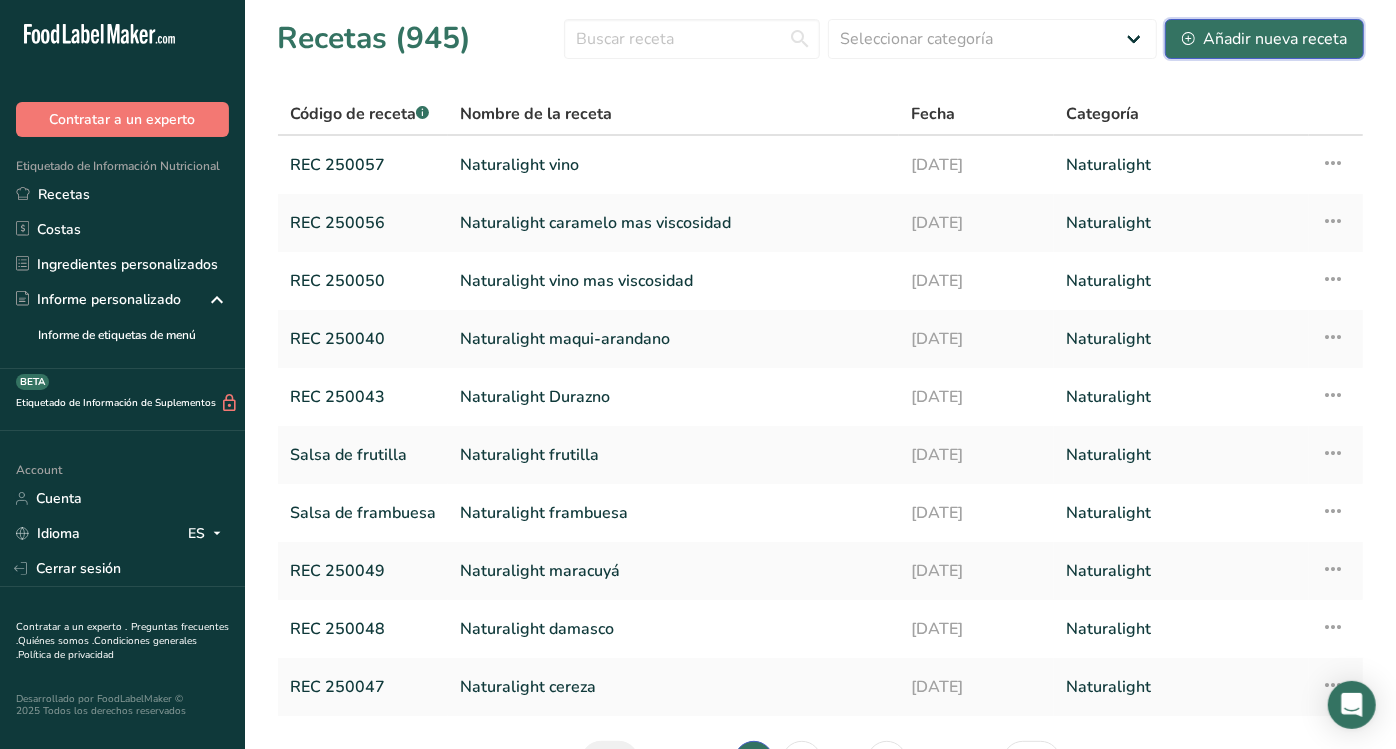 click on "Añadir nueva receta" at bounding box center (1264, 39) 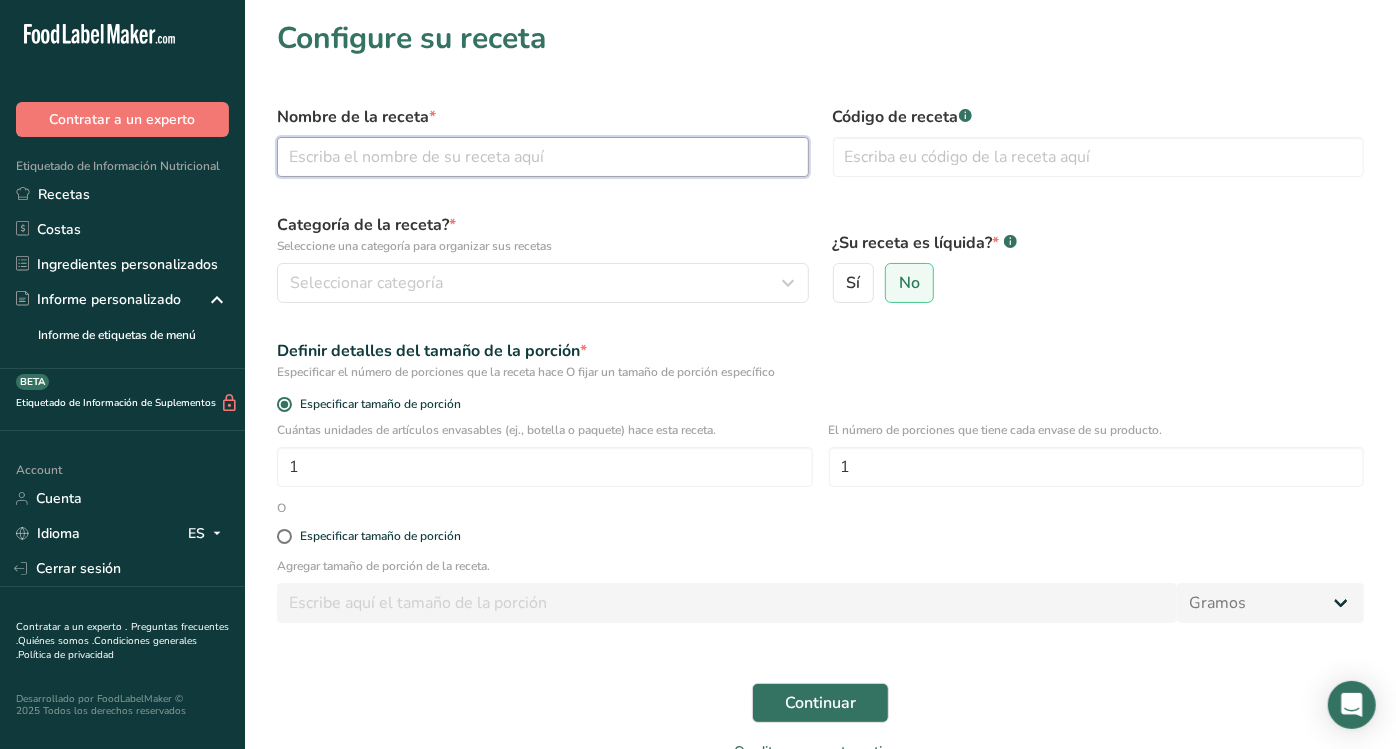 click at bounding box center [543, 157] 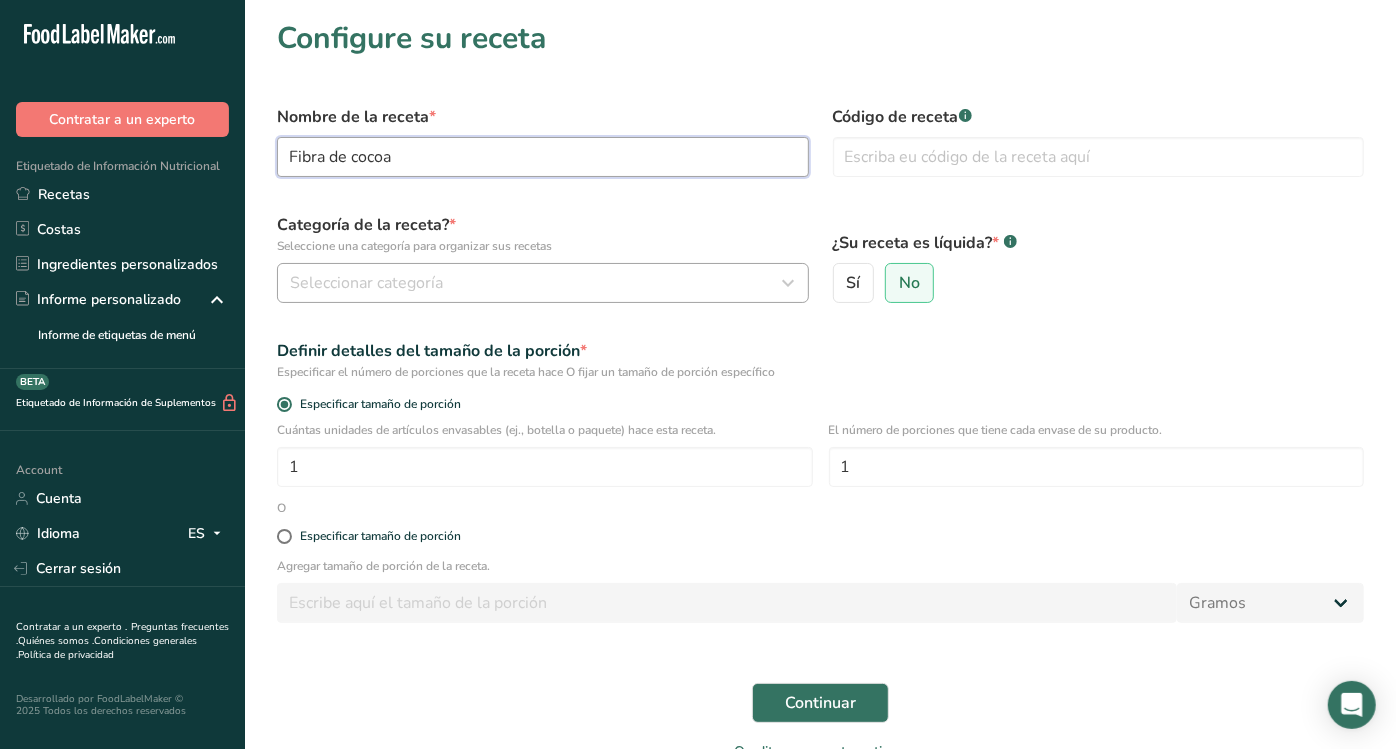 type on "Fibra de cocoa" 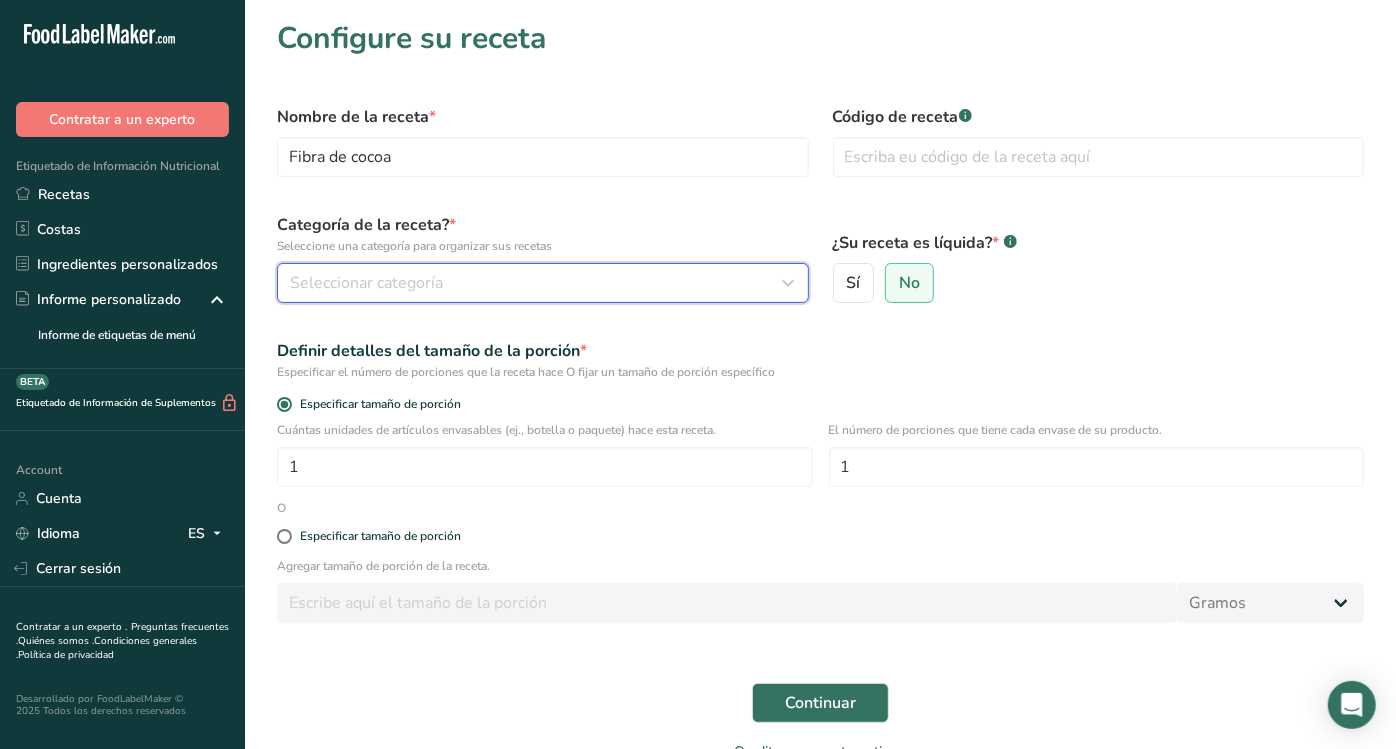 click on "Seleccionar categoría" at bounding box center (537, 283) 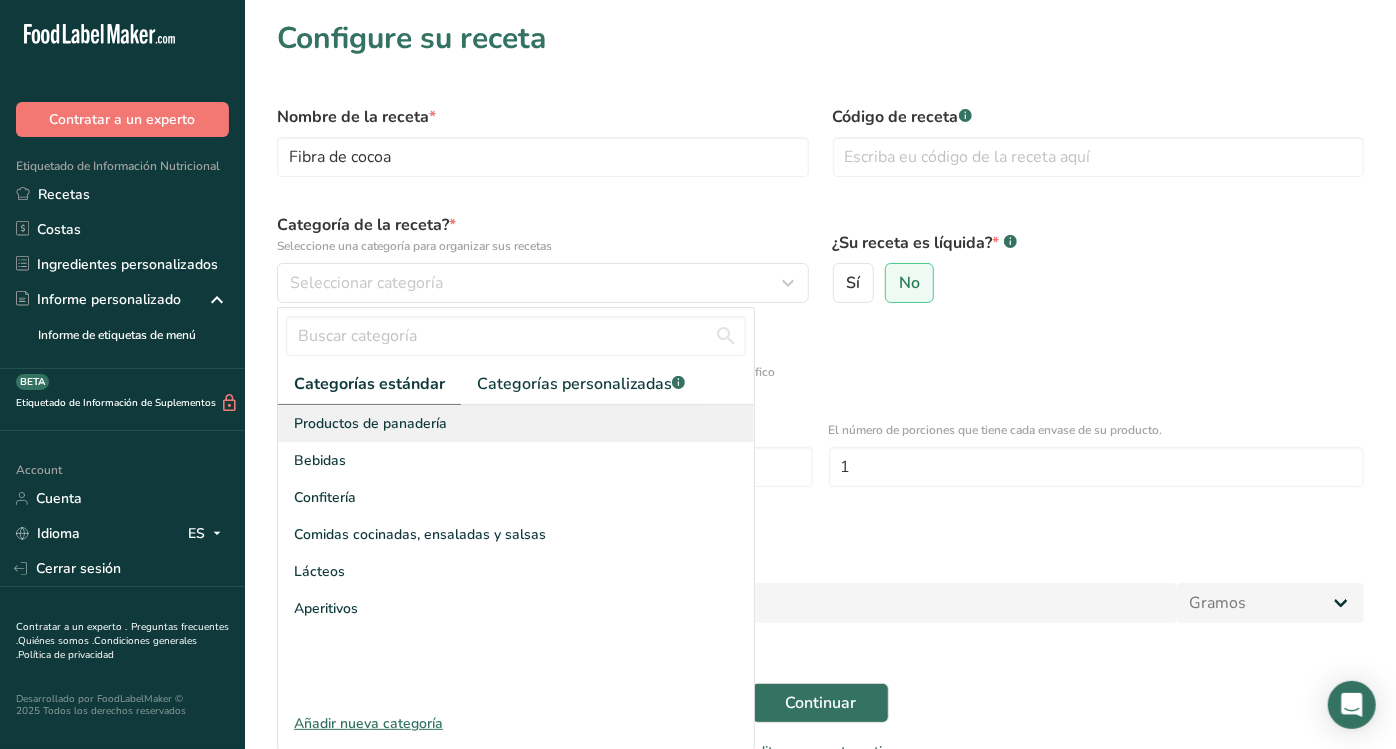 click on "Productos de panadería" at bounding box center (370, 423) 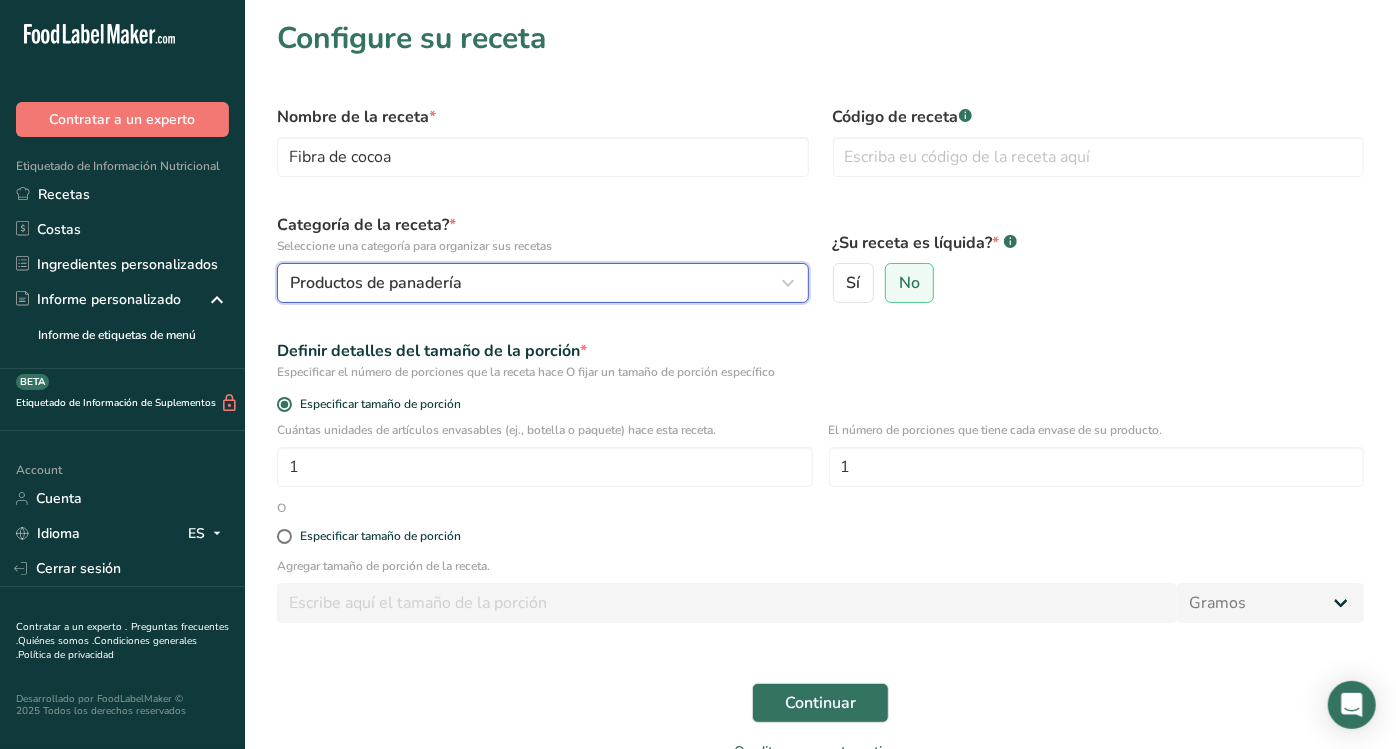 click on "Productos de panadería" at bounding box center (376, 283) 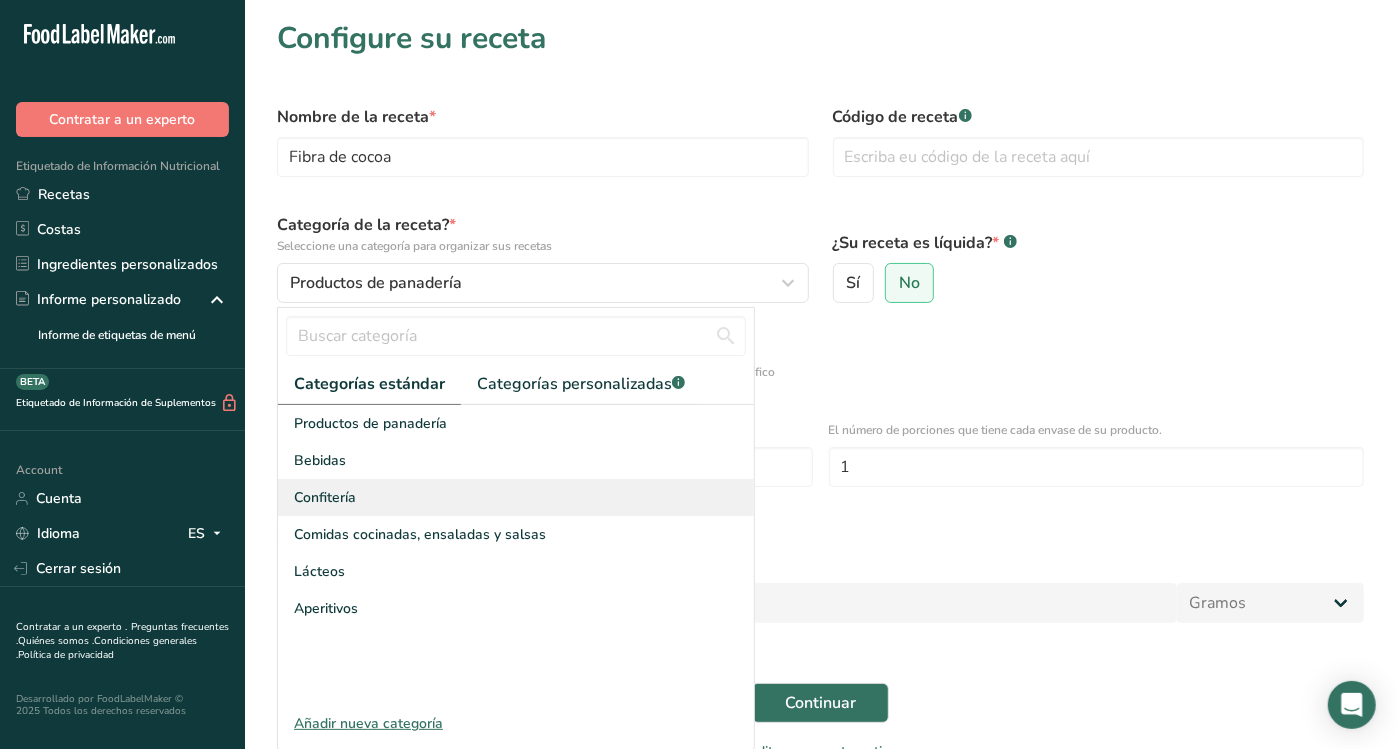 click on "Confitería" at bounding box center [516, 497] 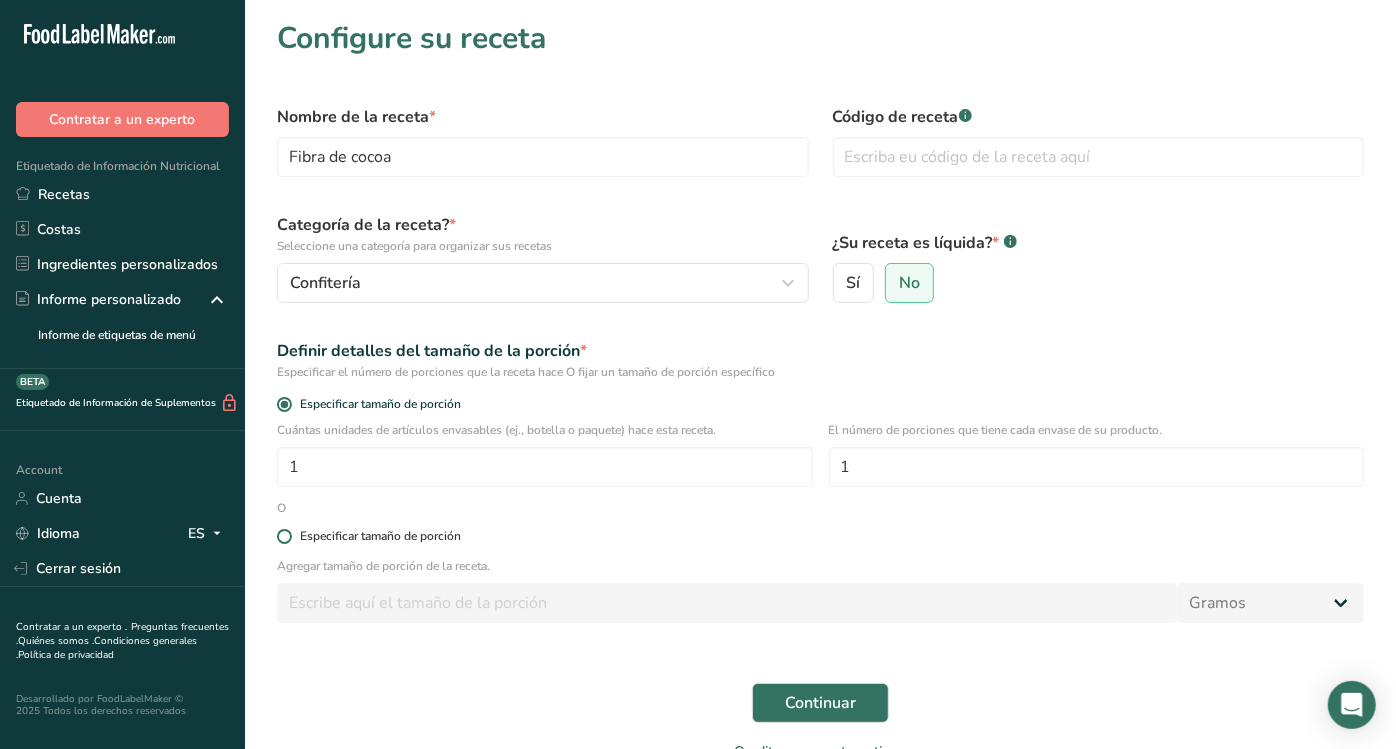 click on "Especificar tamaño de porción" at bounding box center [380, 536] 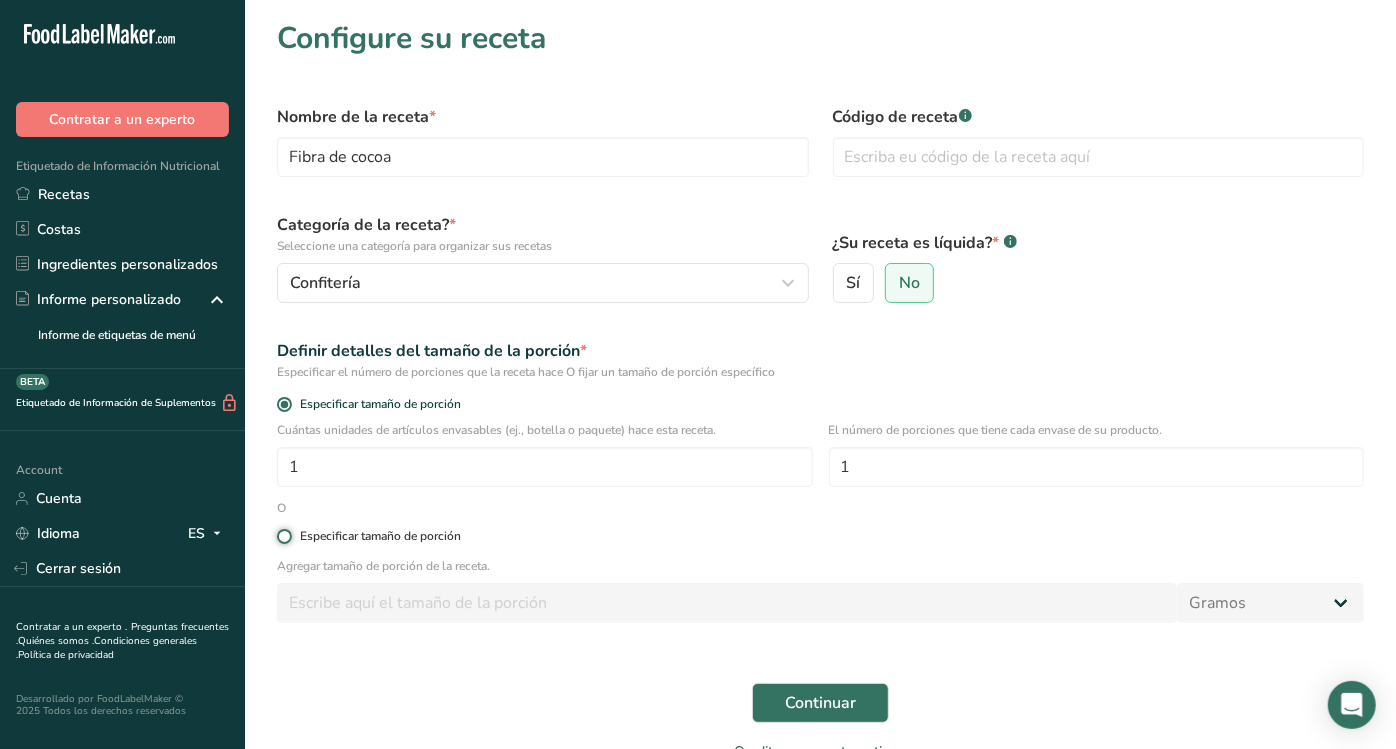 click on "Especificar tamaño de porción" at bounding box center [283, 536] 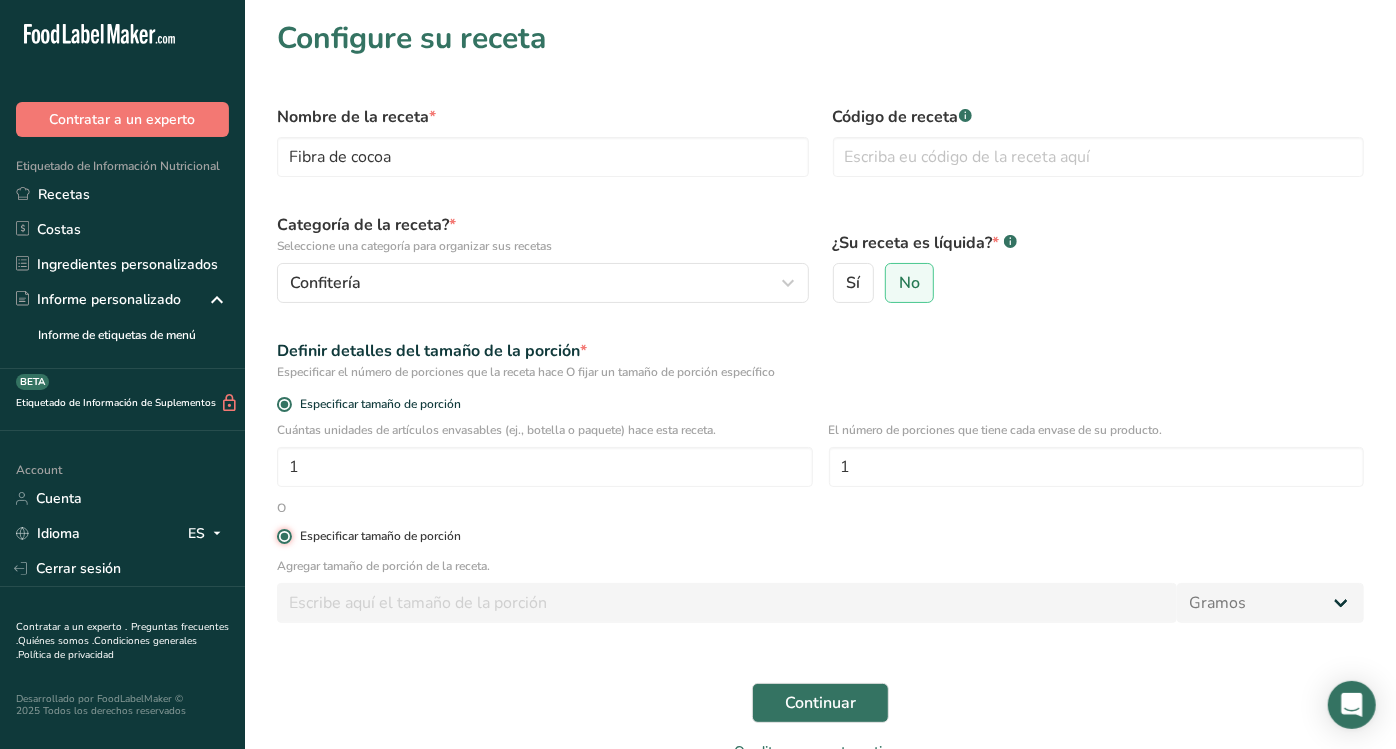 radio on "false" 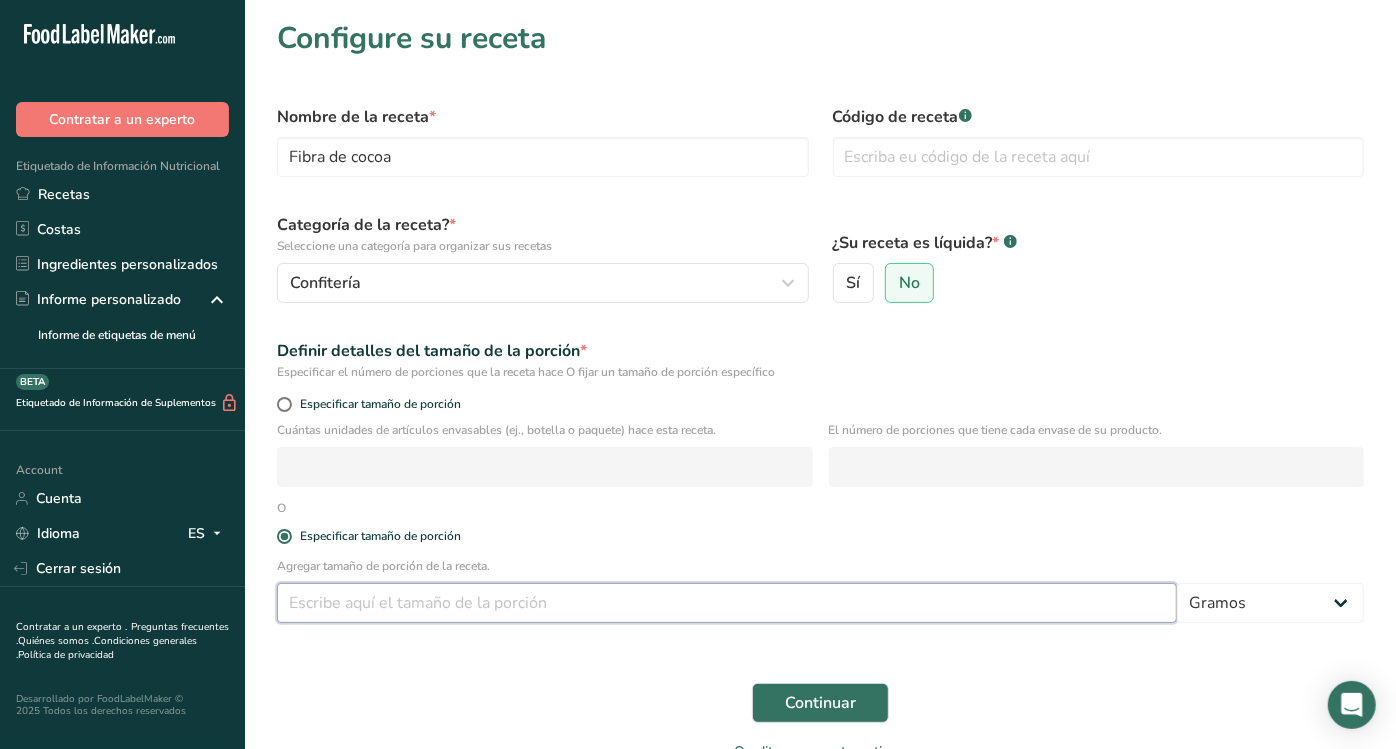click at bounding box center [727, 603] 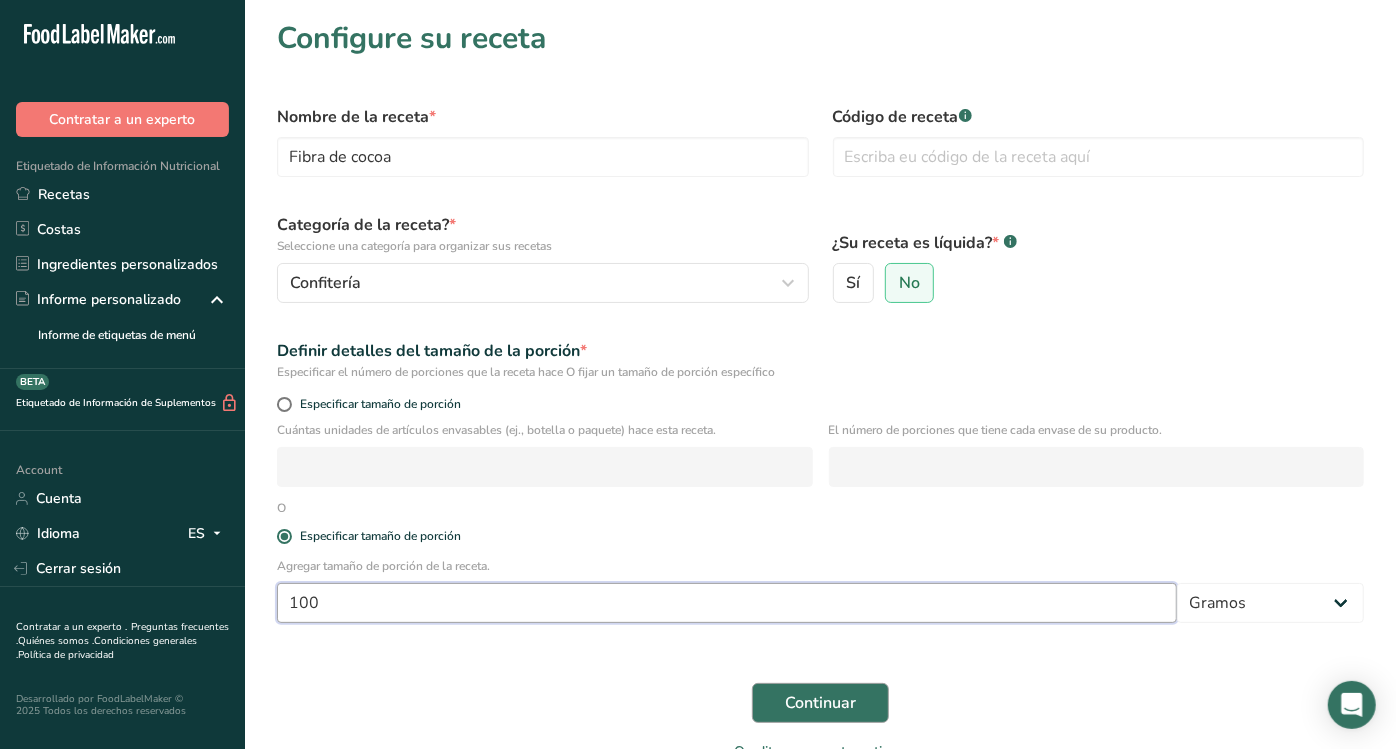 type on "100" 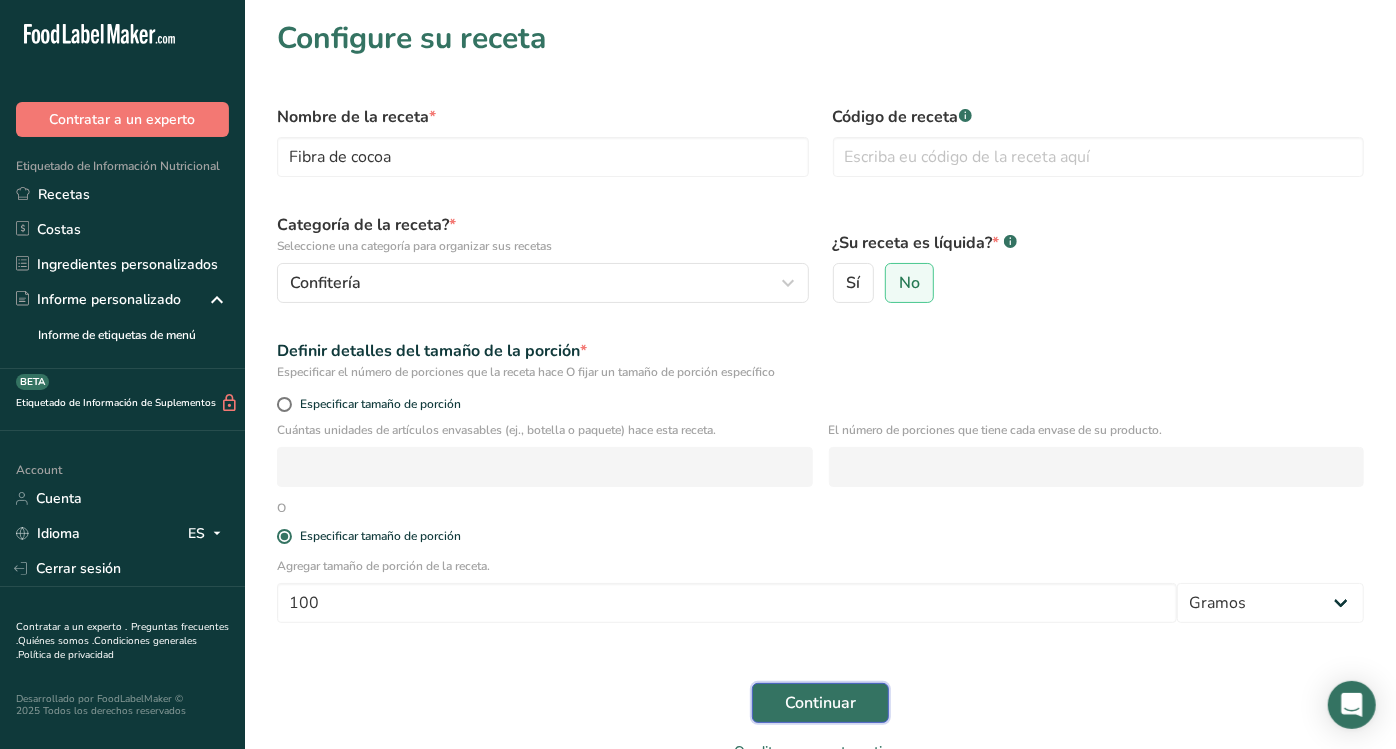 click on "Continuar" at bounding box center [820, 703] 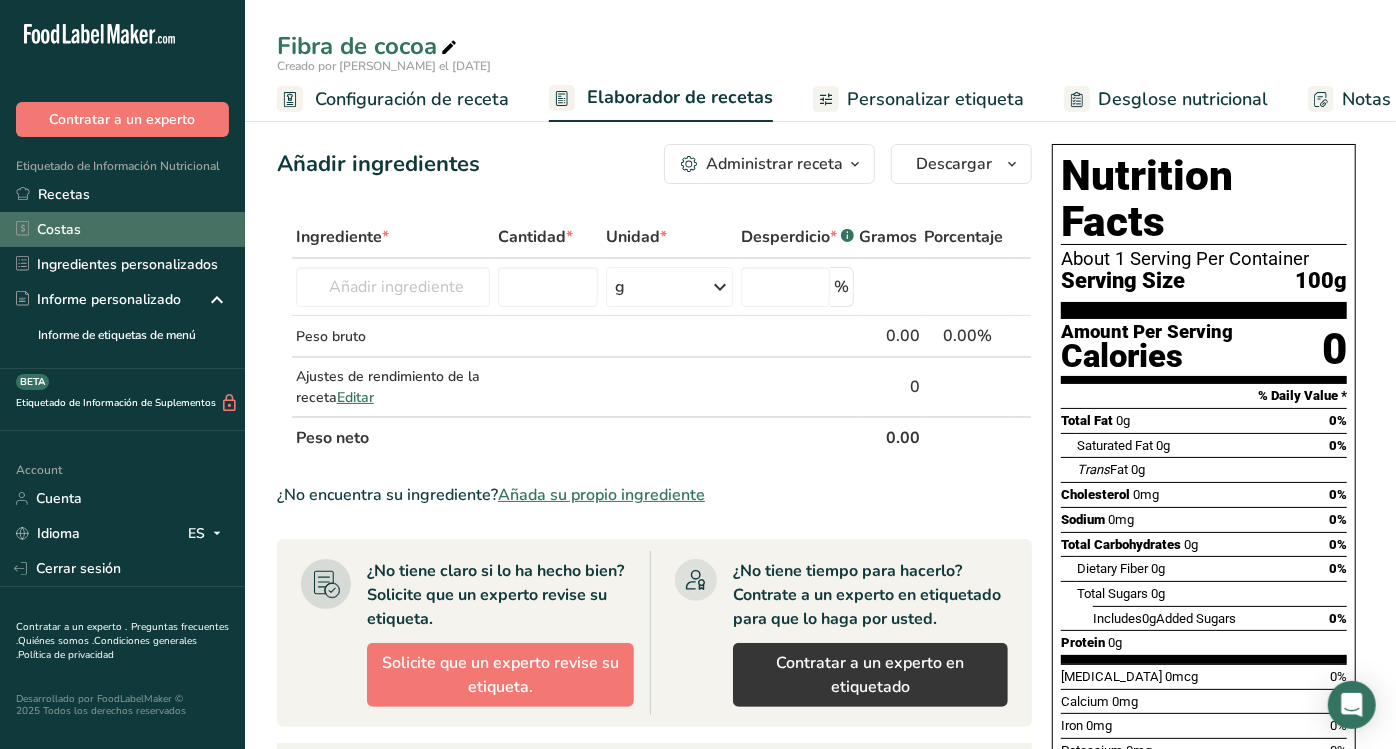 click on "Costas" at bounding box center [122, 229] 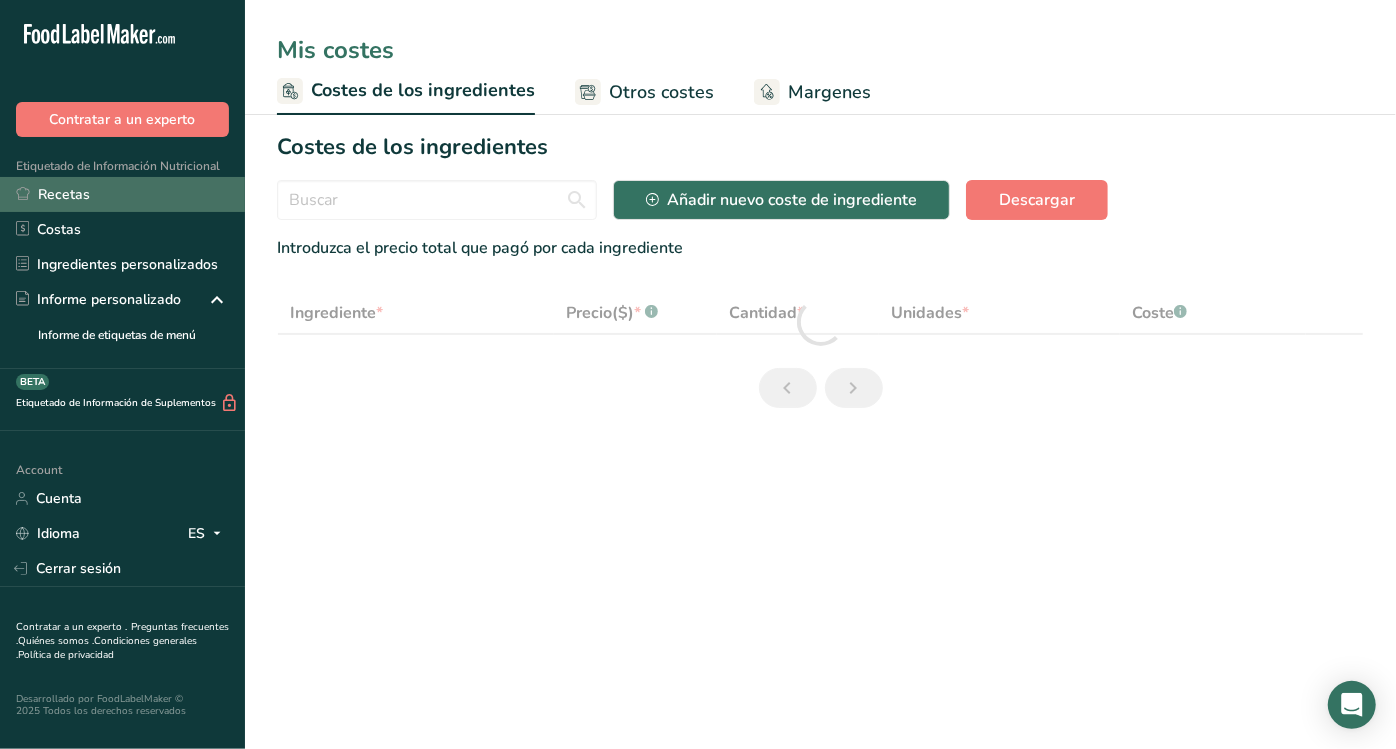 click on "Recetas" at bounding box center (122, 194) 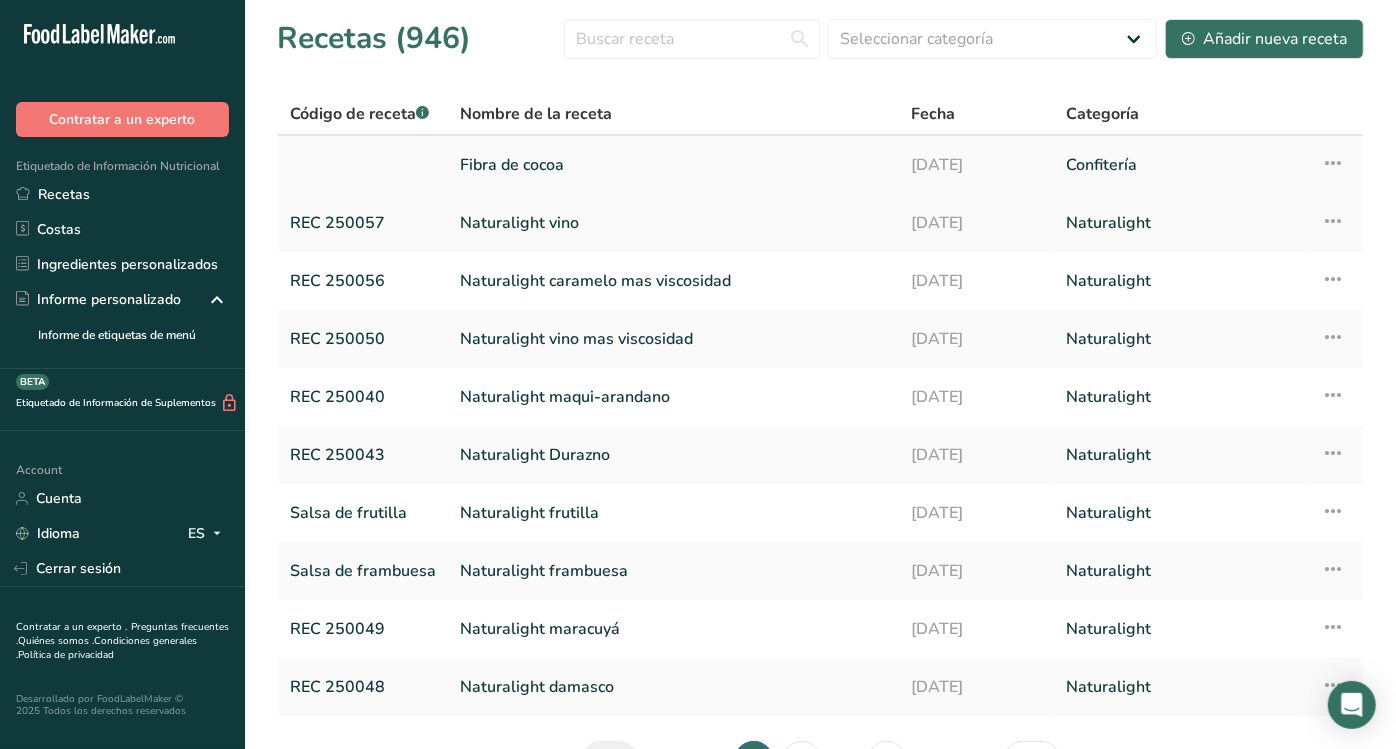 click at bounding box center [1333, 163] 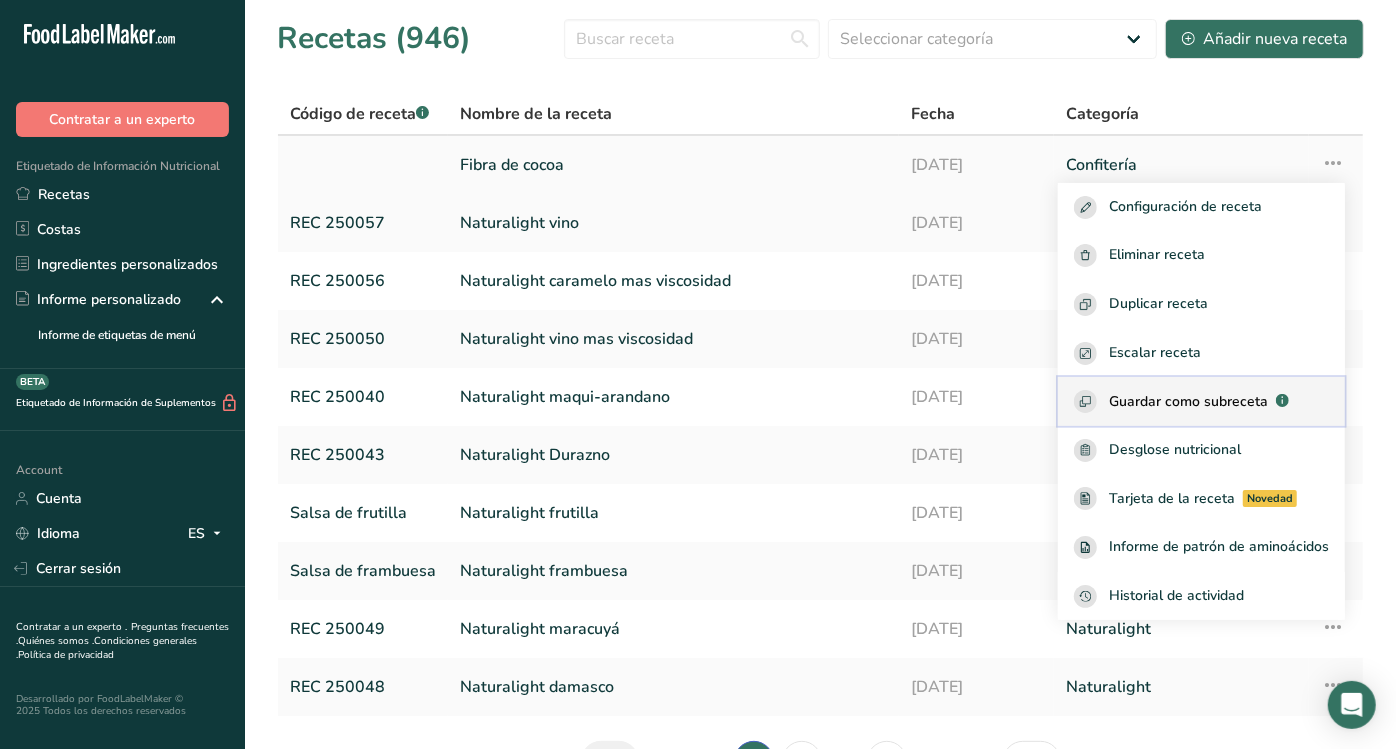 click on "Guardar como subreceta   .a-a{fill:#347362;}.b-a{fill:#fff;}" at bounding box center (1201, 401) 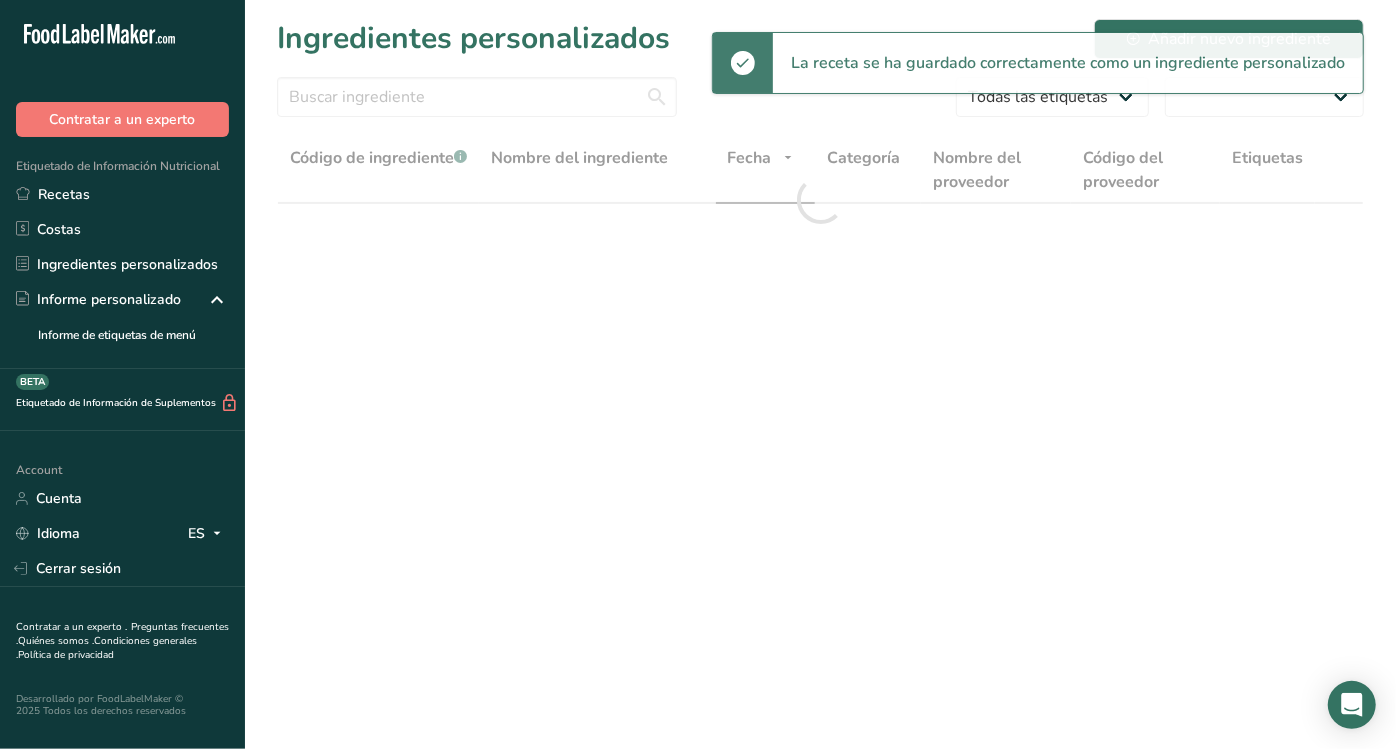 select on "30" 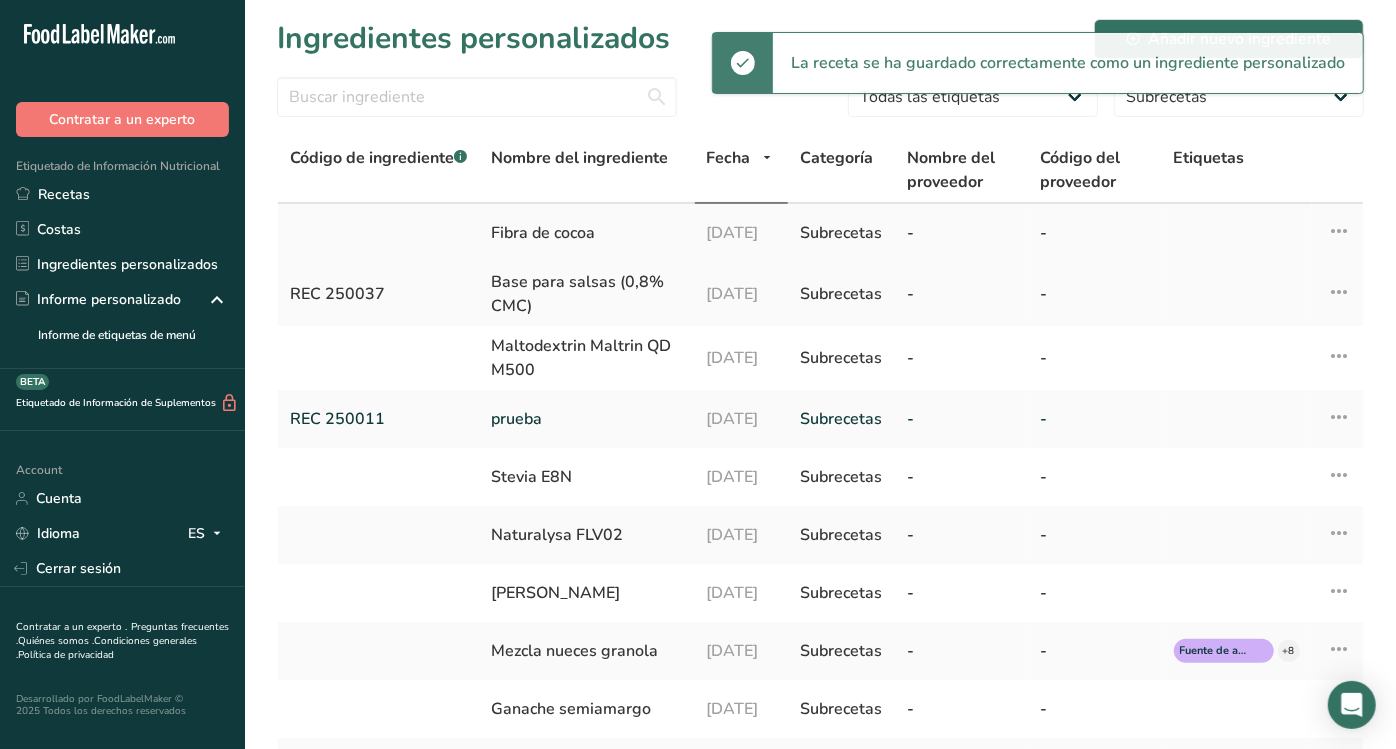 click on "Fibra de cocoa" at bounding box center (587, 233) 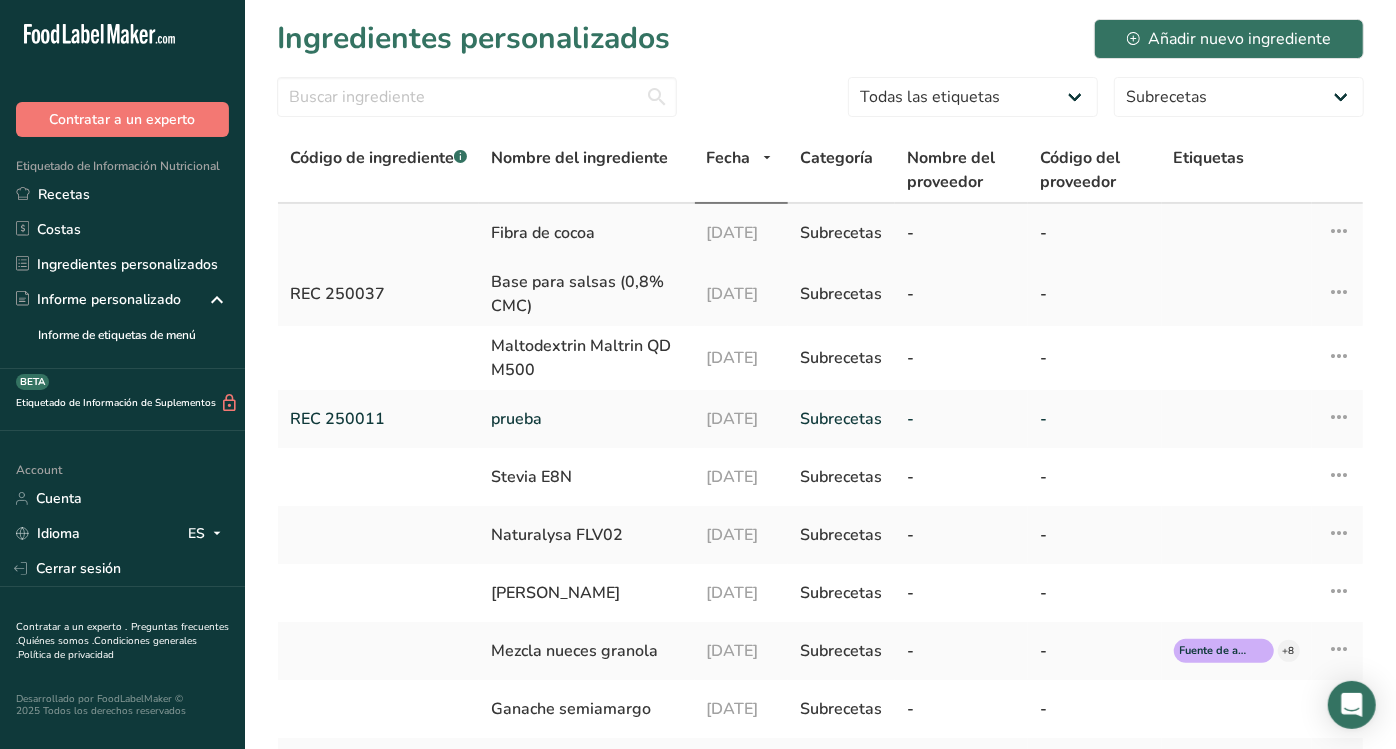 click on "Fibra de cocoa" at bounding box center (587, 233) 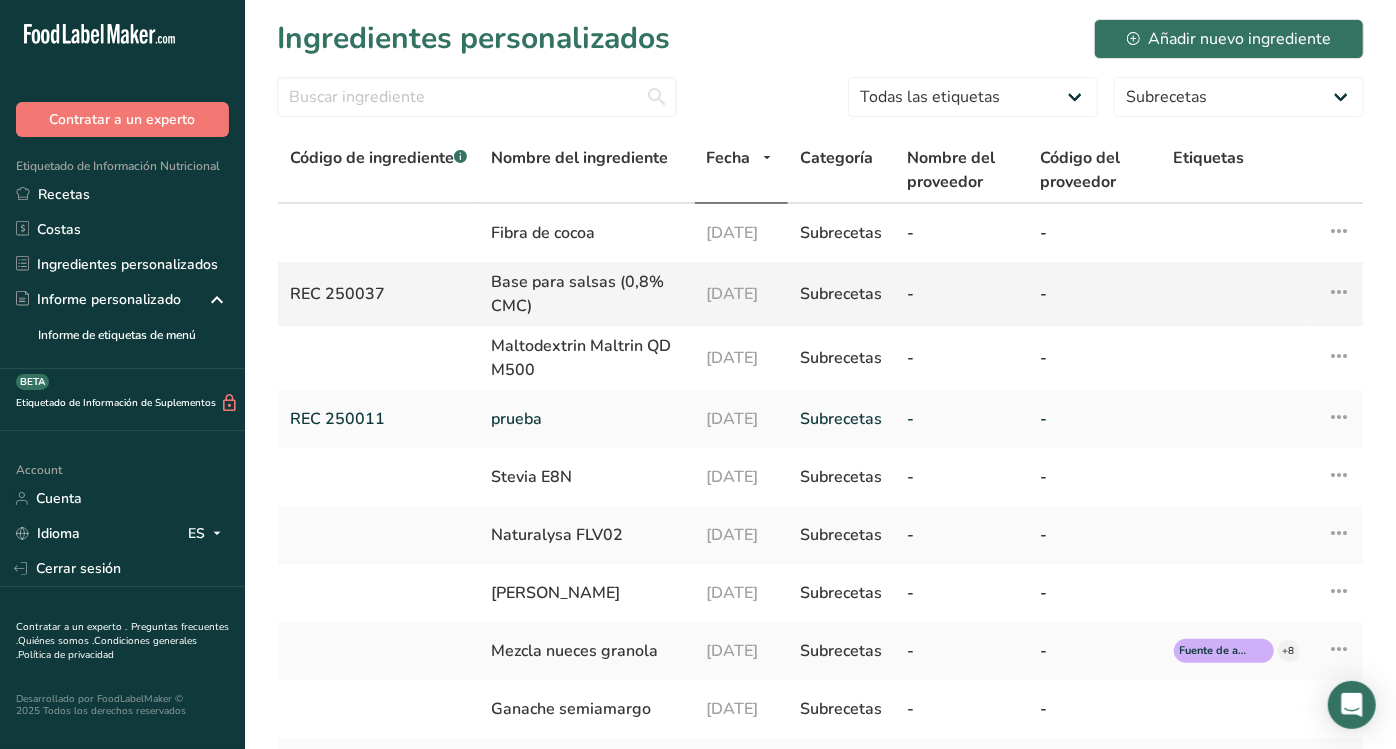 drag, startPoint x: 437, startPoint y: 248, endPoint x: 535, endPoint y: 302, distance: 111.89281 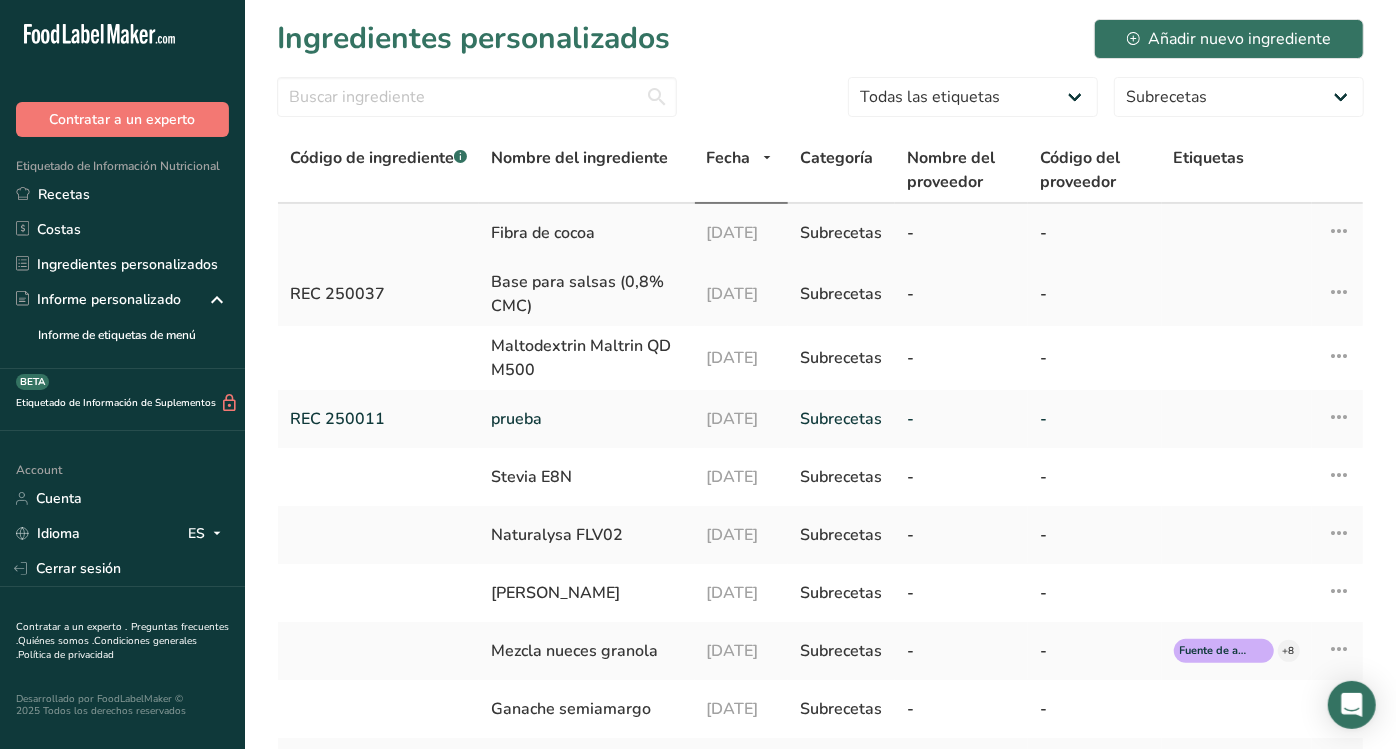 click on "Fibra de cocoa" at bounding box center [587, 233] 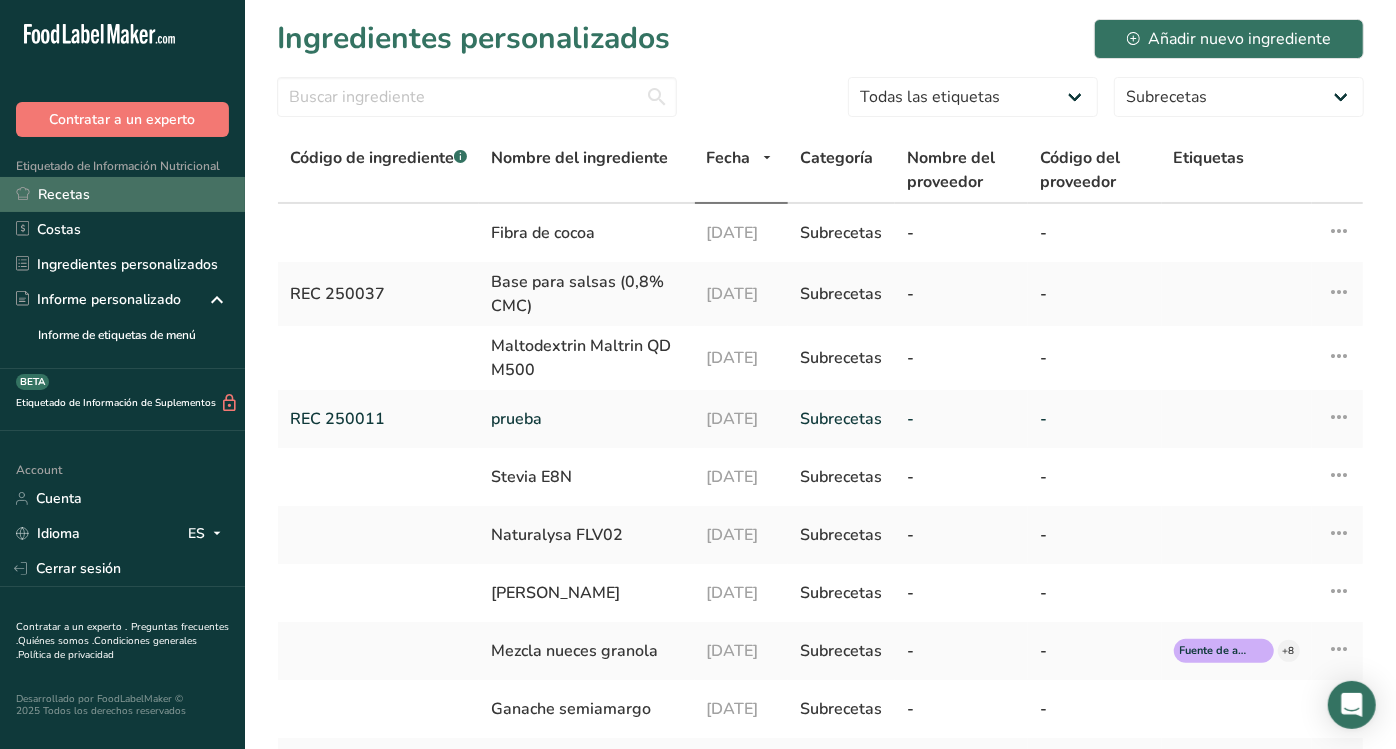 click on "Recetas" at bounding box center [122, 194] 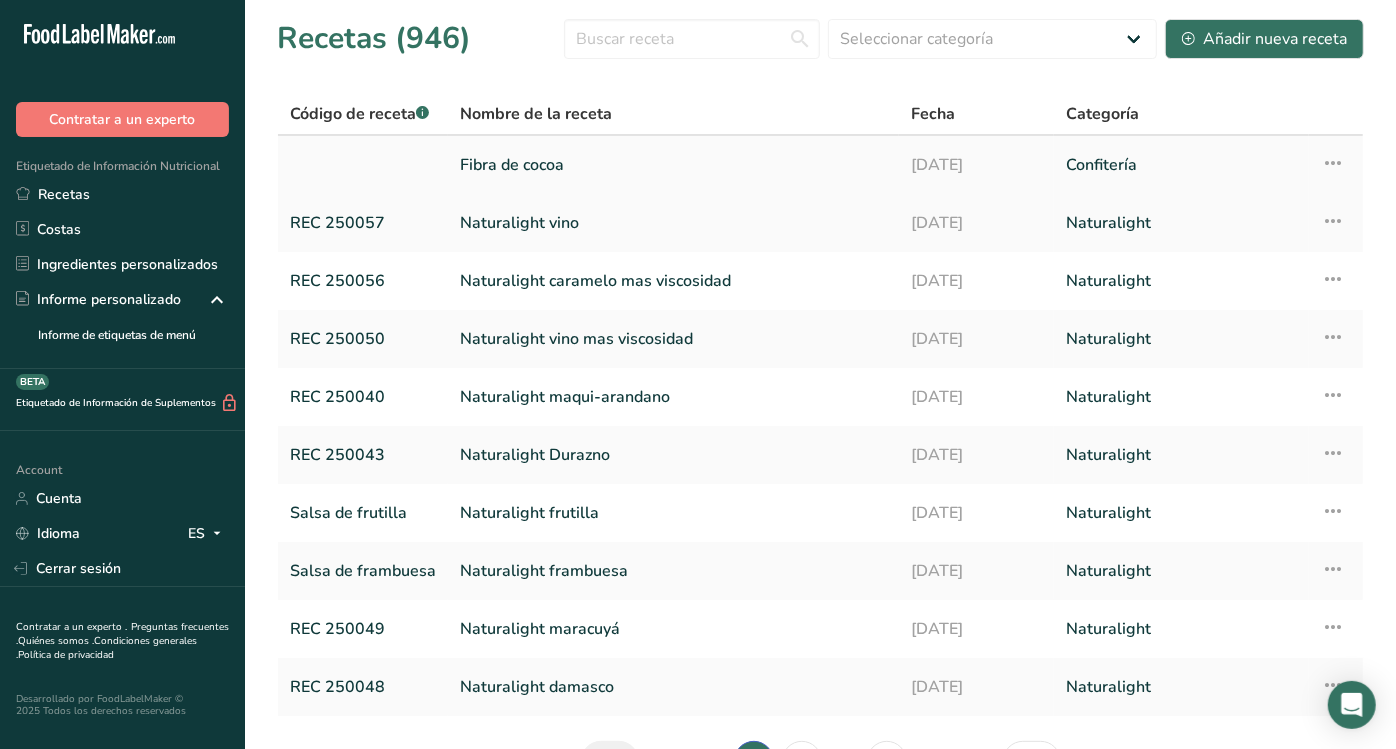 click at bounding box center [1333, 163] 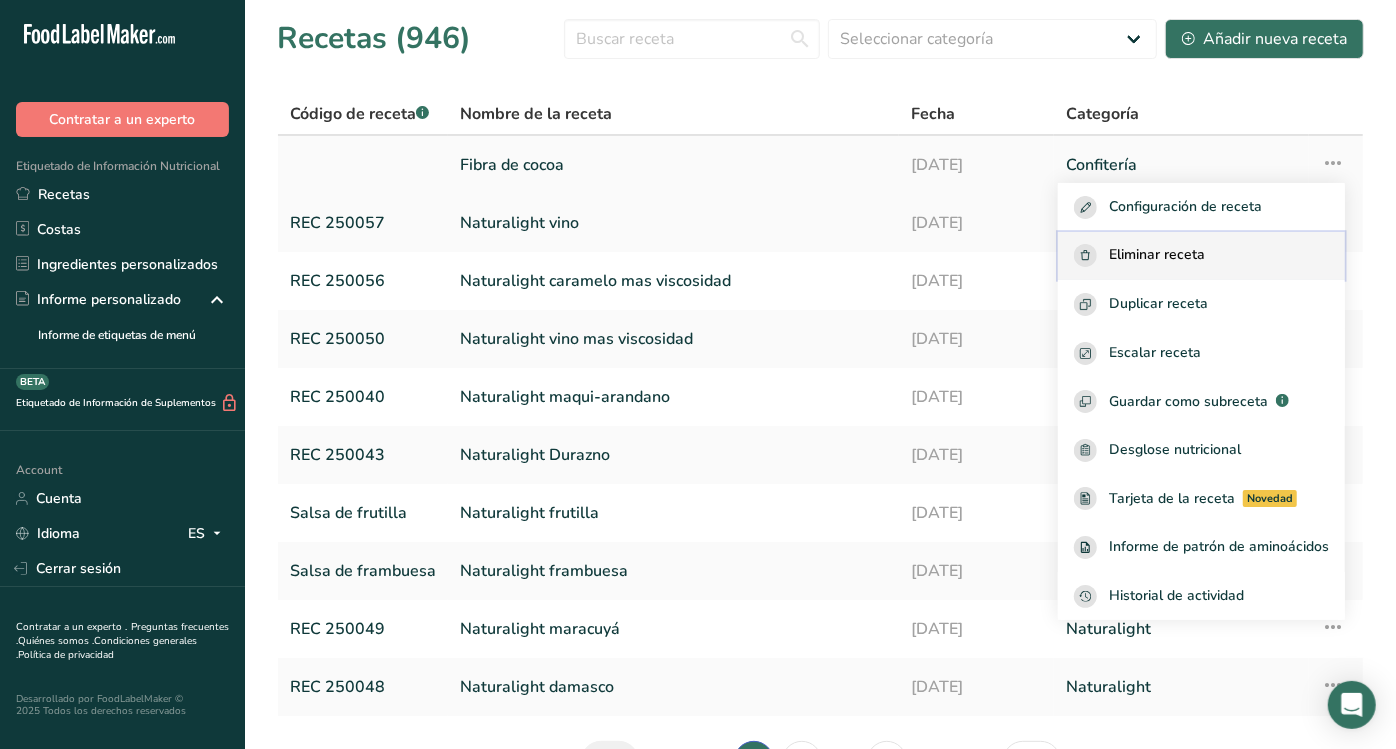 click on "Eliminar receta" at bounding box center (1201, 255) 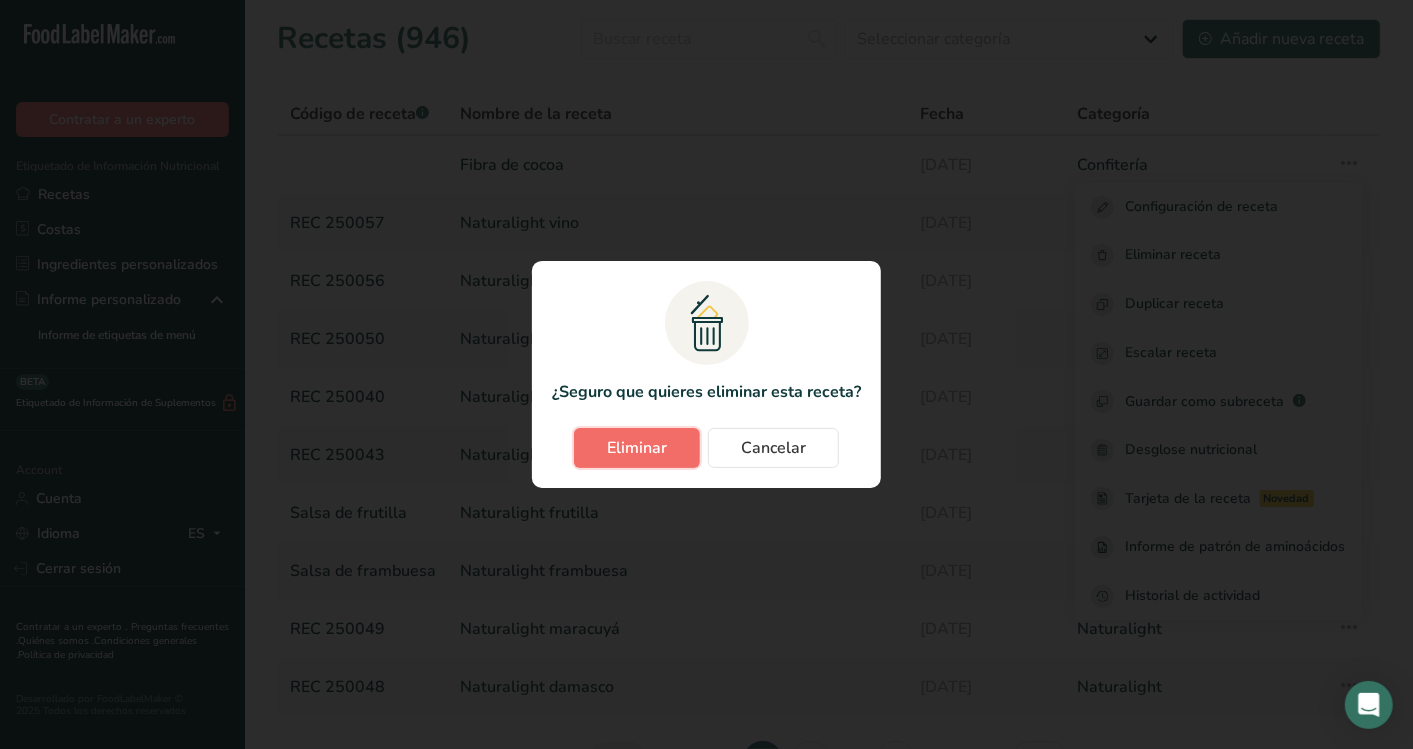 click on "Eliminar" at bounding box center [637, 448] 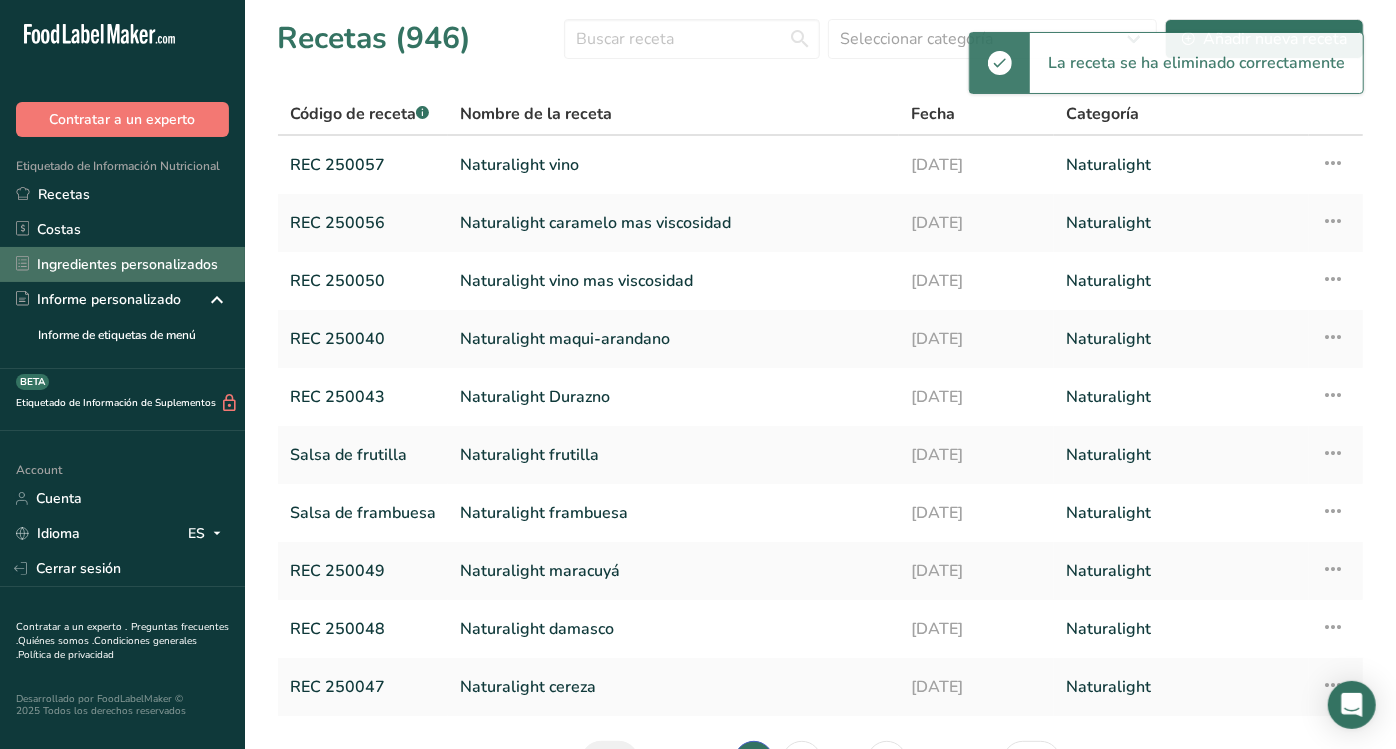 click on "Ingredientes personalizados" at bounding box center [122, 264] 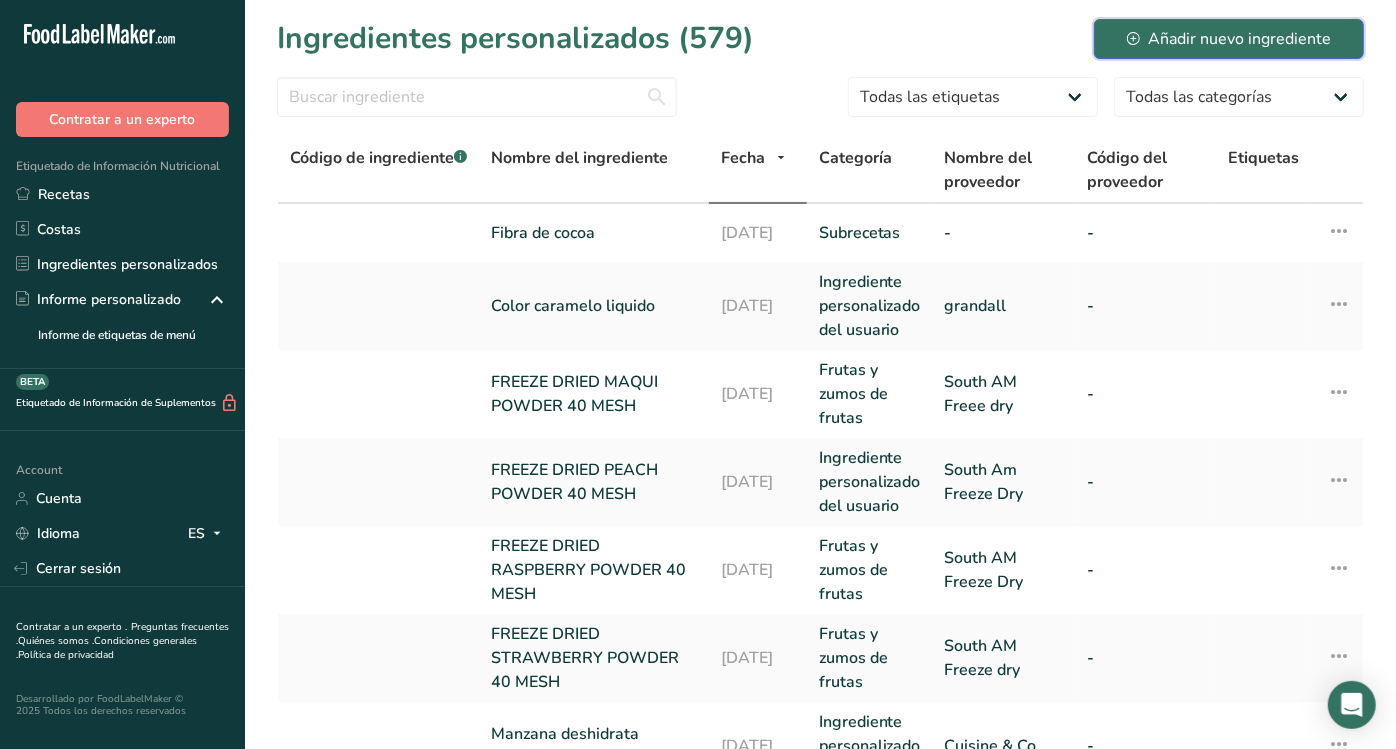 click on "Añadir nuevo ingrediente" at bounding box center (1229, 39) 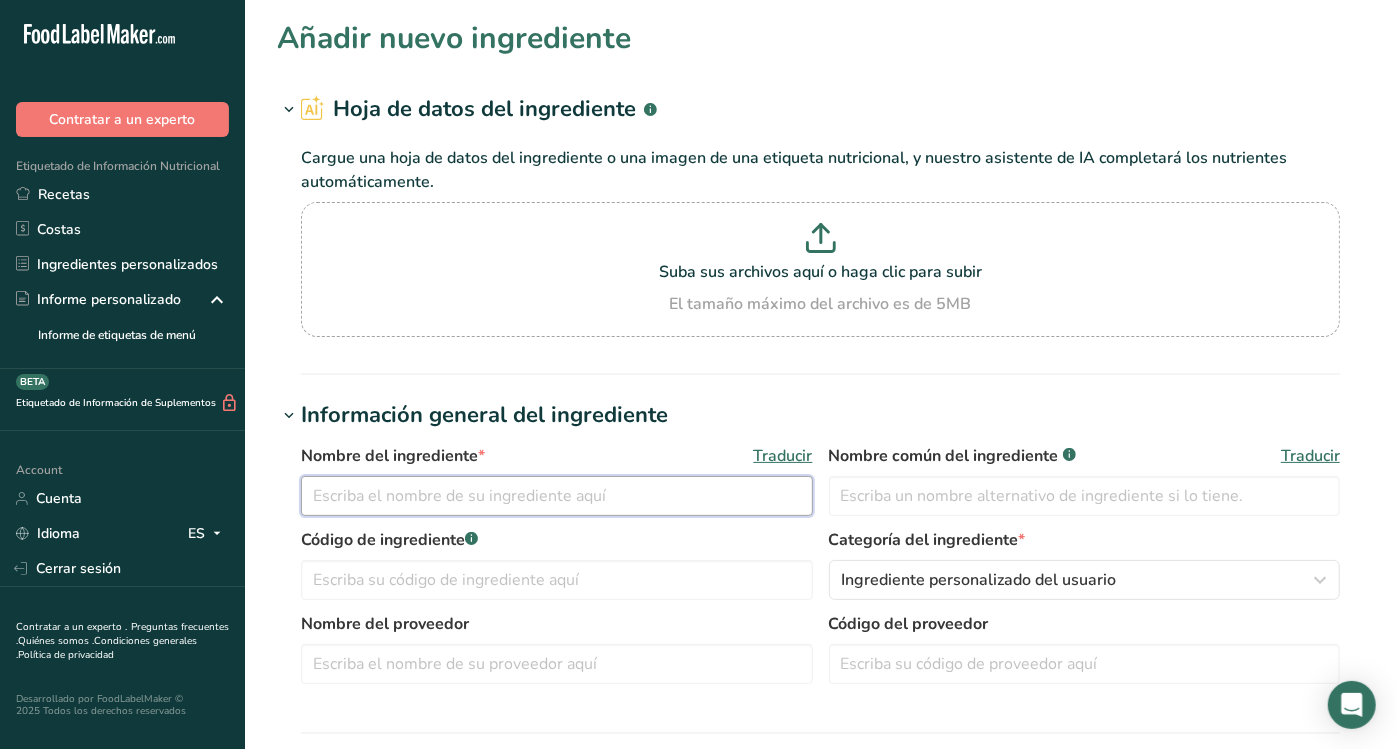 click at bounding box center (557, 496) 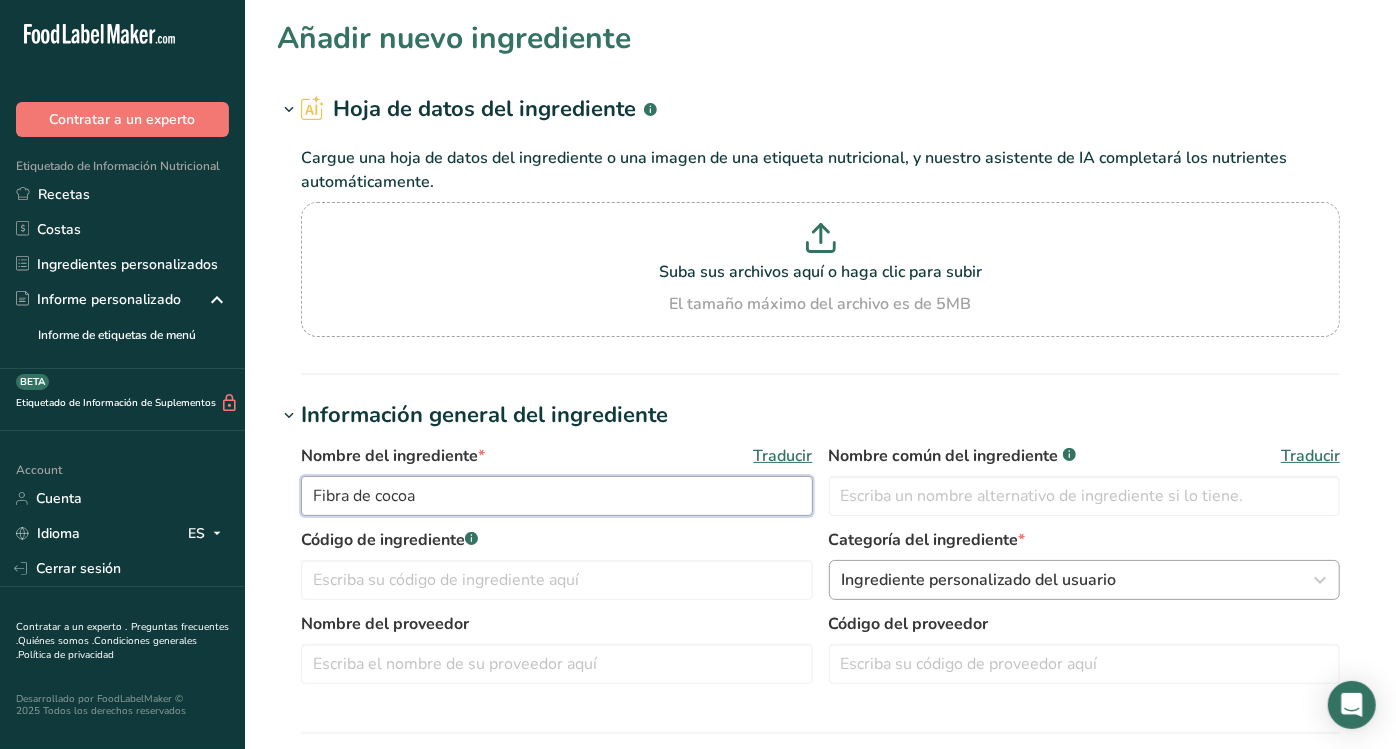 type on "Fibra de cocoa" 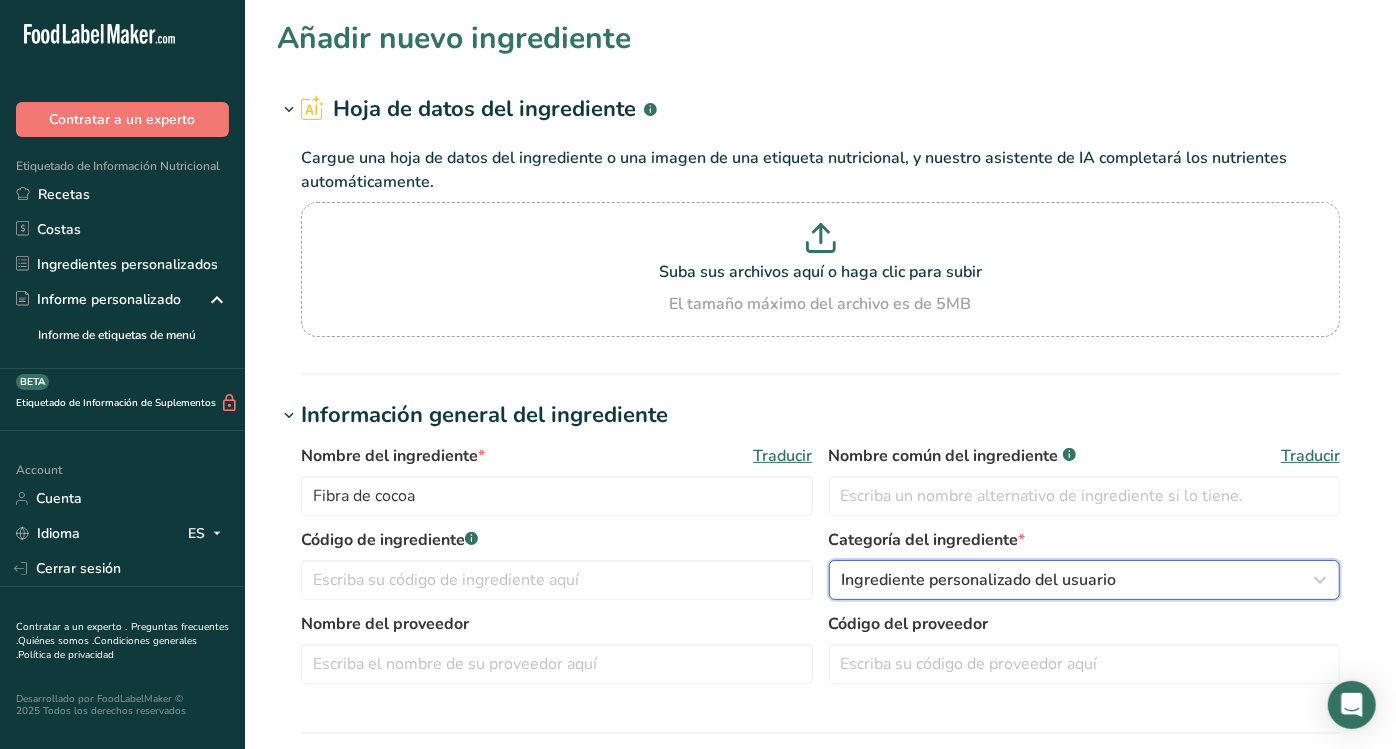 click on "Ingrediente personalizado del usuario" at bounding box center (979, 580) 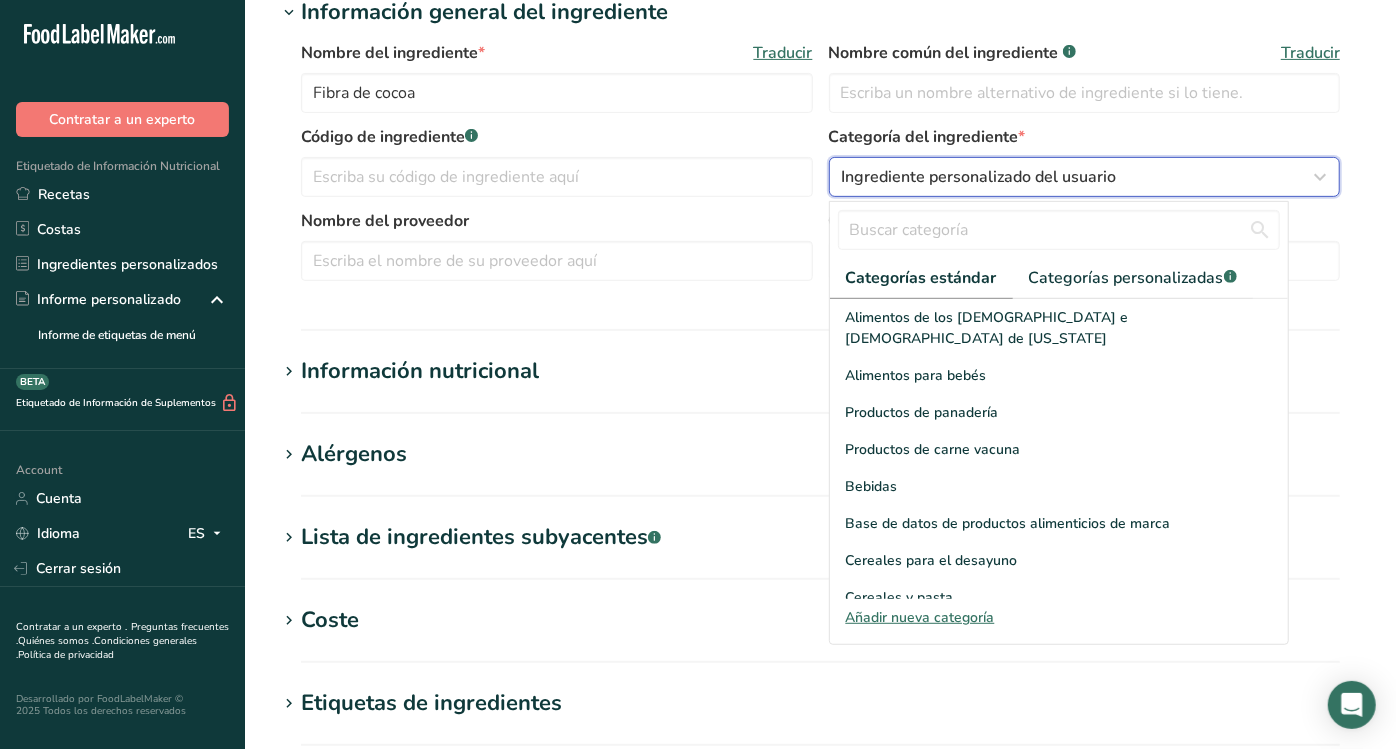 scroll, scrollTop: 408, scrollLeft: 0, axis: vertical 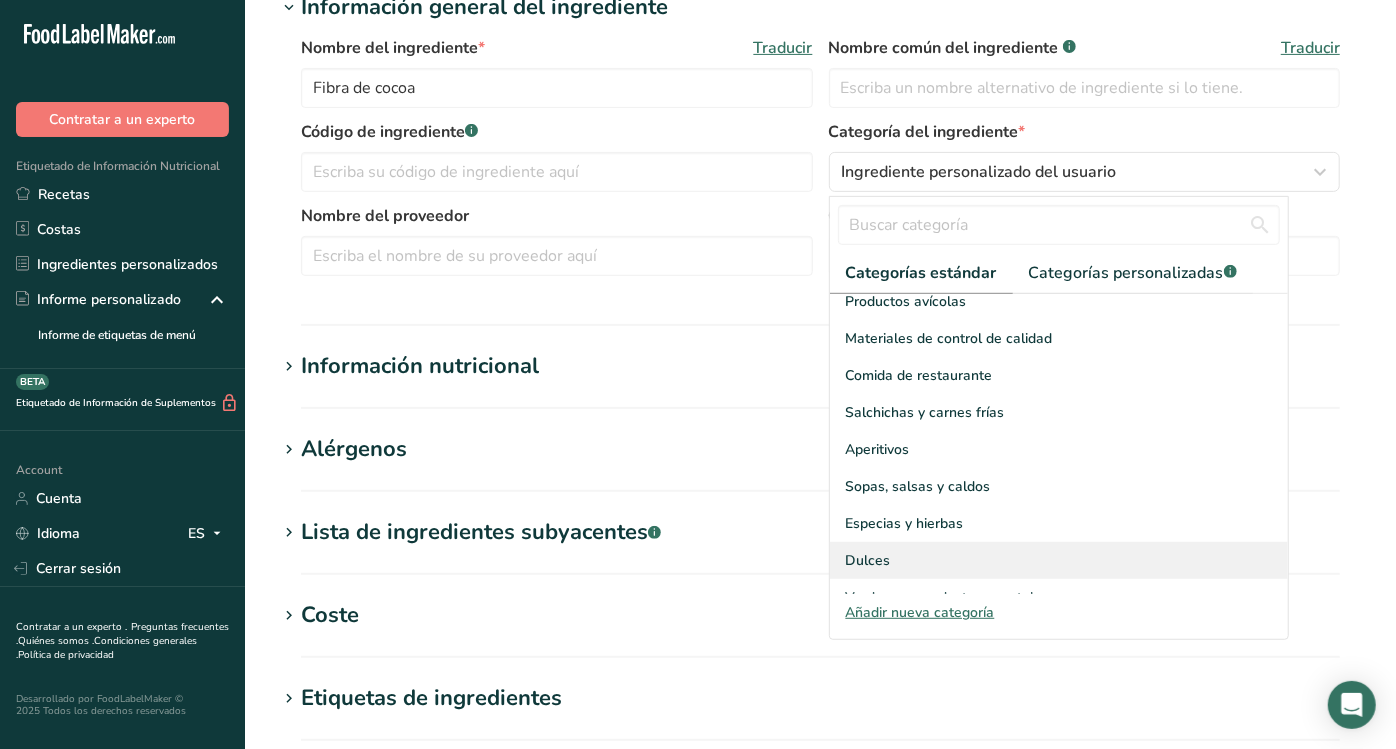 click on "Dulces" at bounding box center (1059, 560) 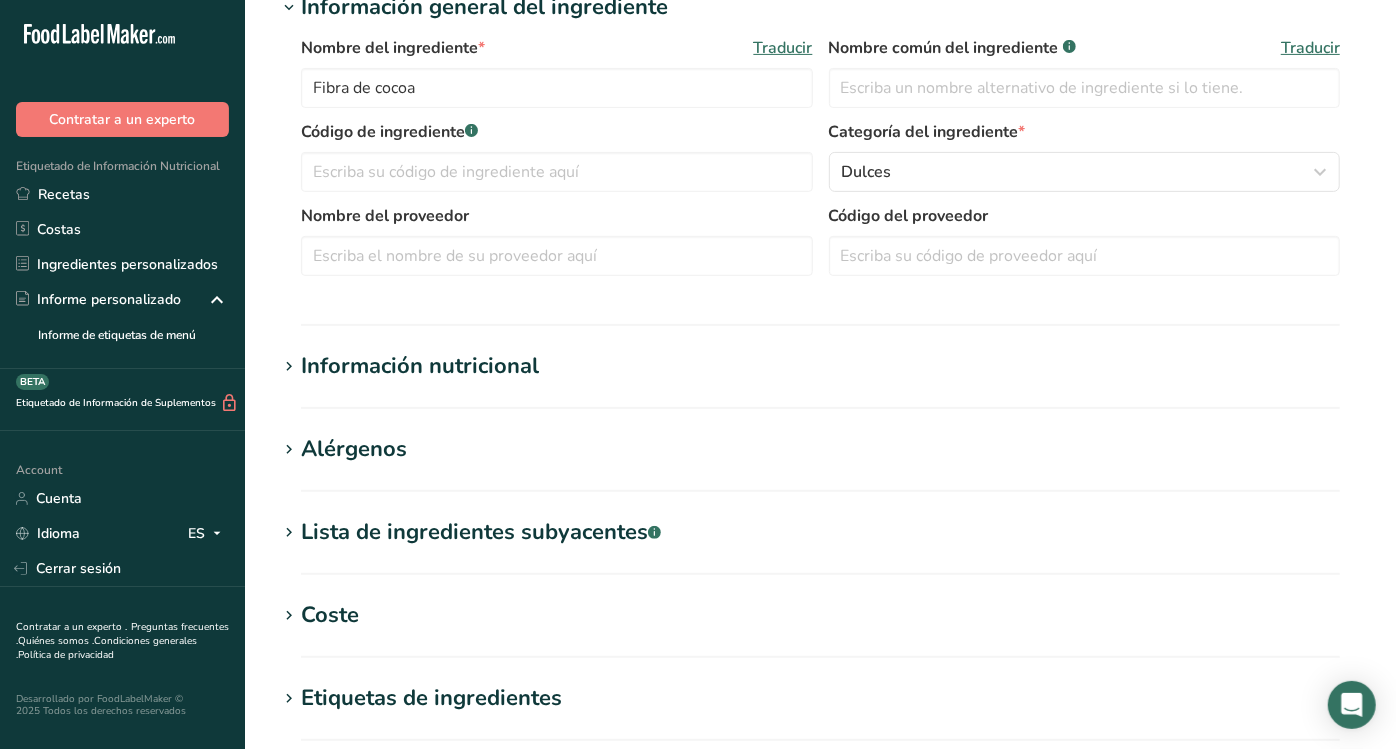 click on "Información nutricional" at bounding box center (420, 366) 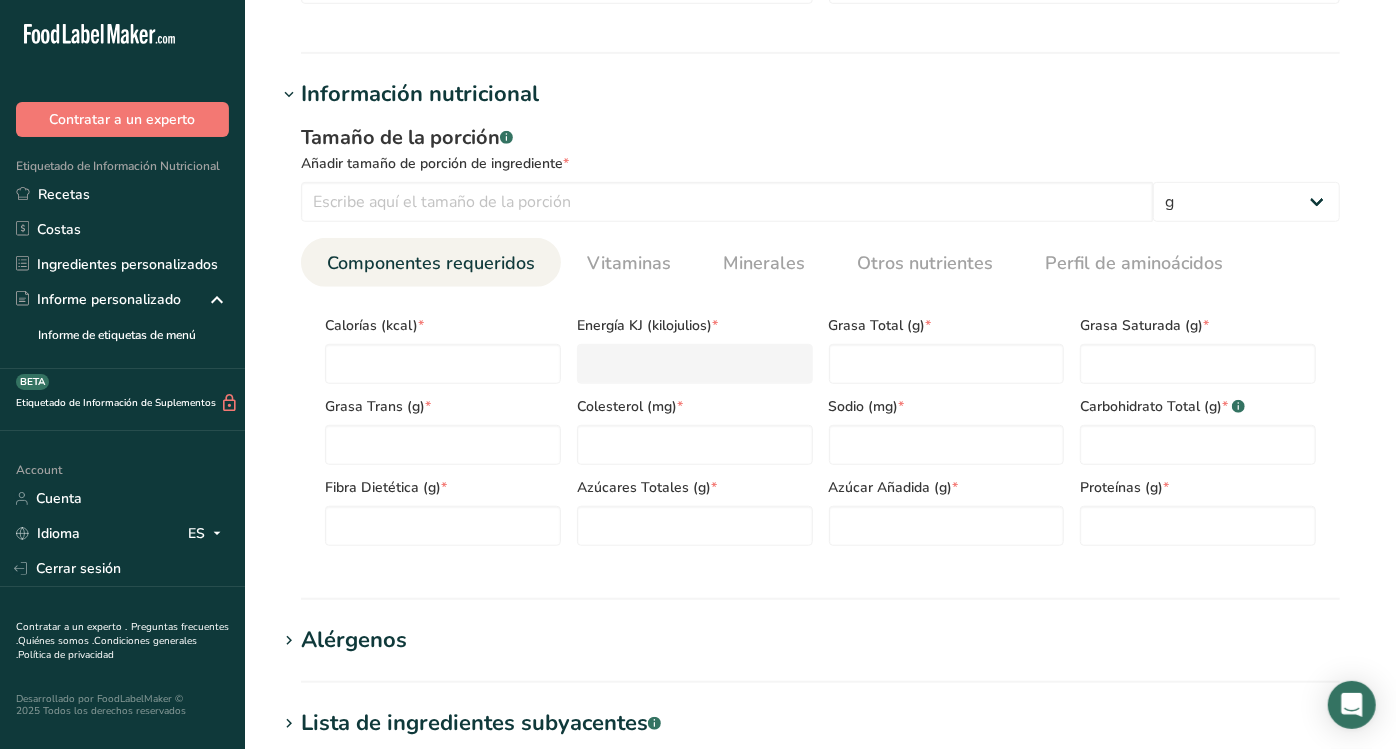 scroll, scrollTop: 741, scrollLeft: 0, axis: vertical 